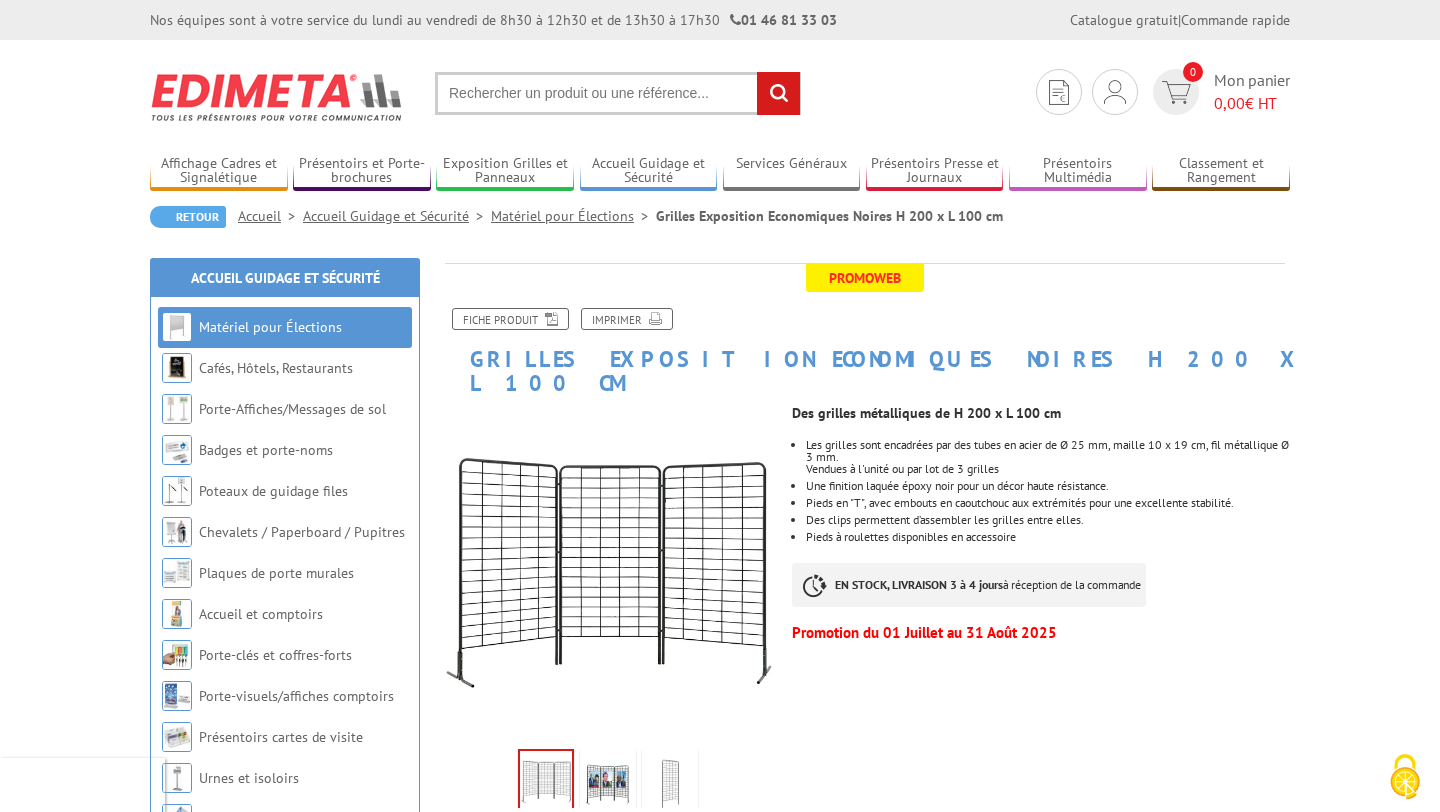 scroll, scrollTop: 0, scrollLeft: 0, axis: both 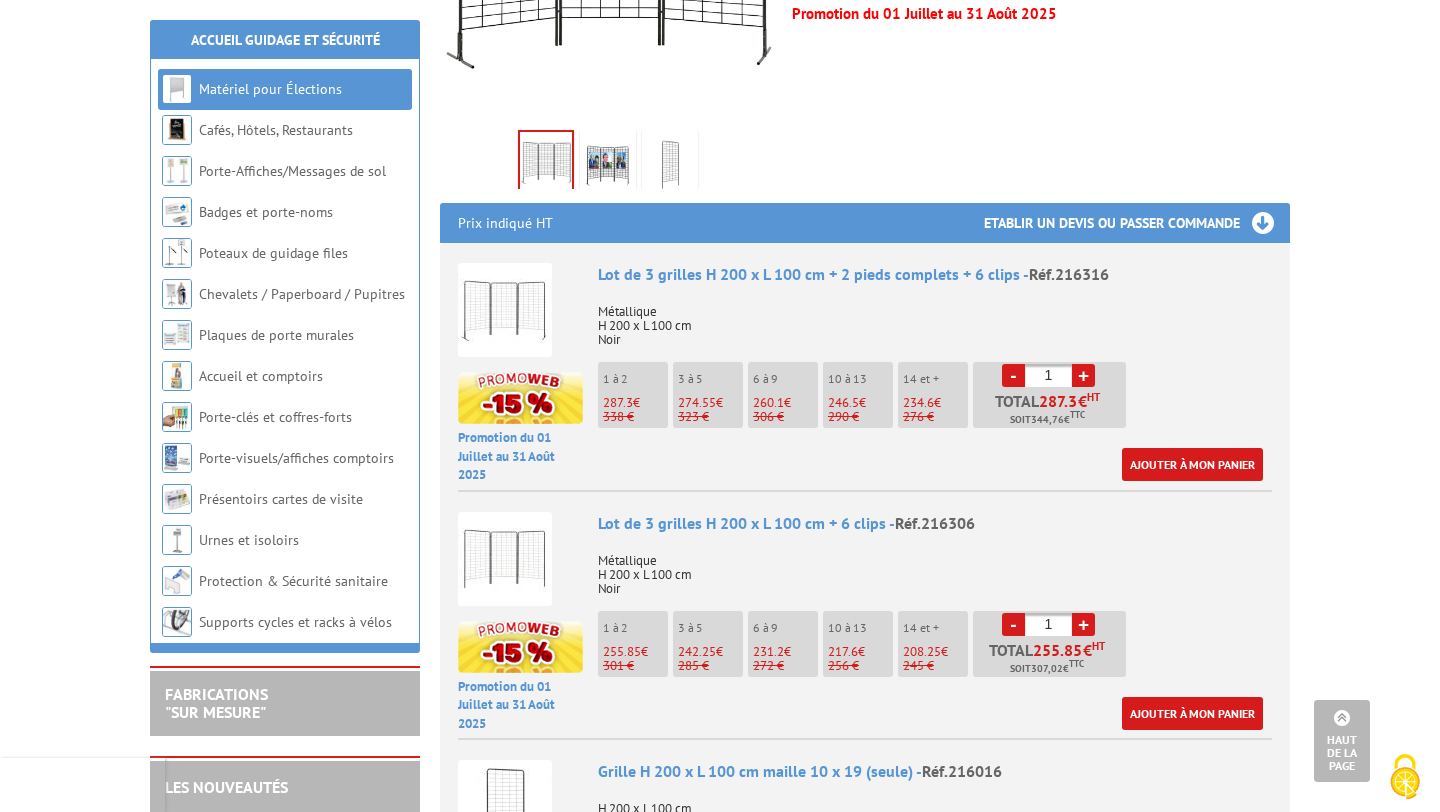 click on "+" at bounding box center [1083, 375] 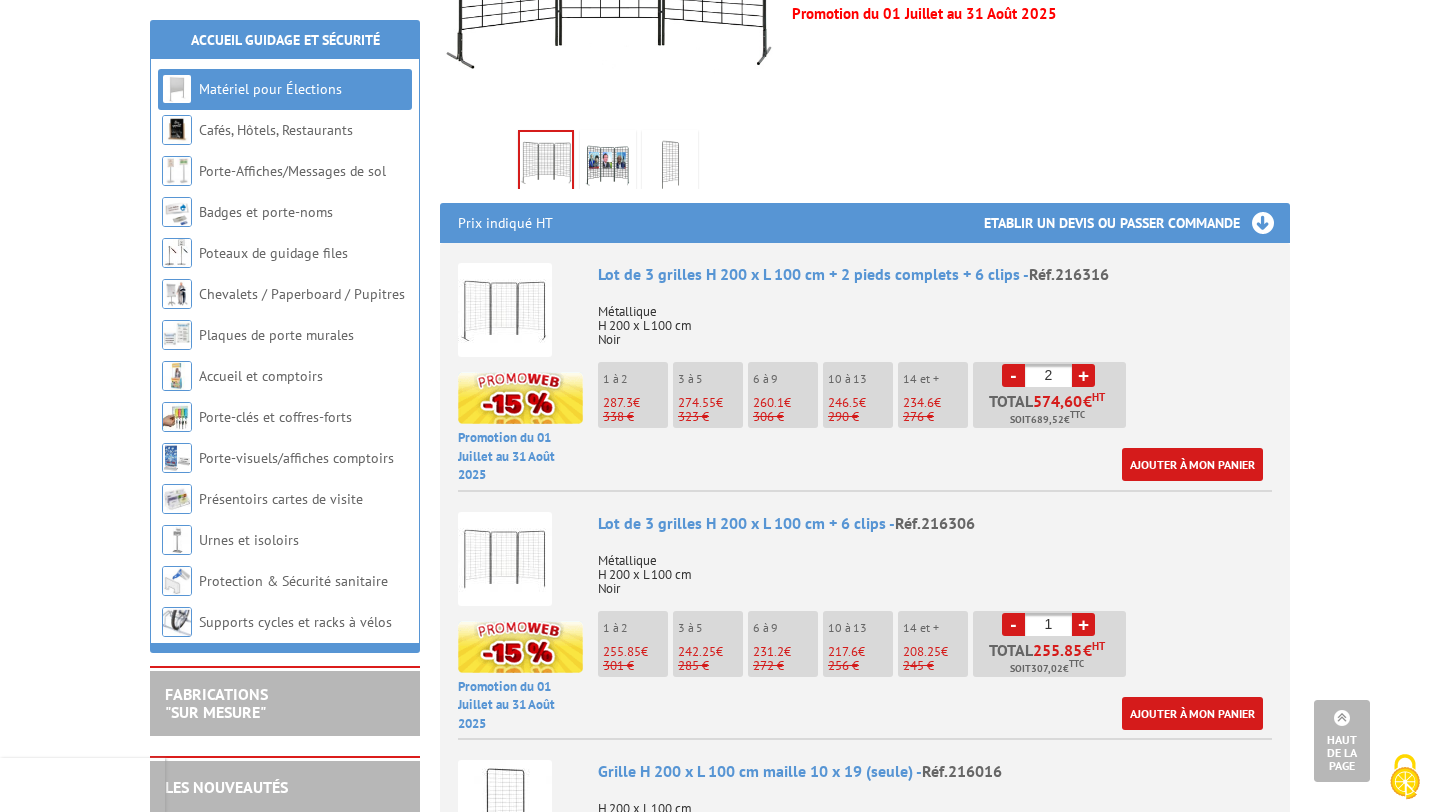 click on "+" at bounding box center [1083, 375] 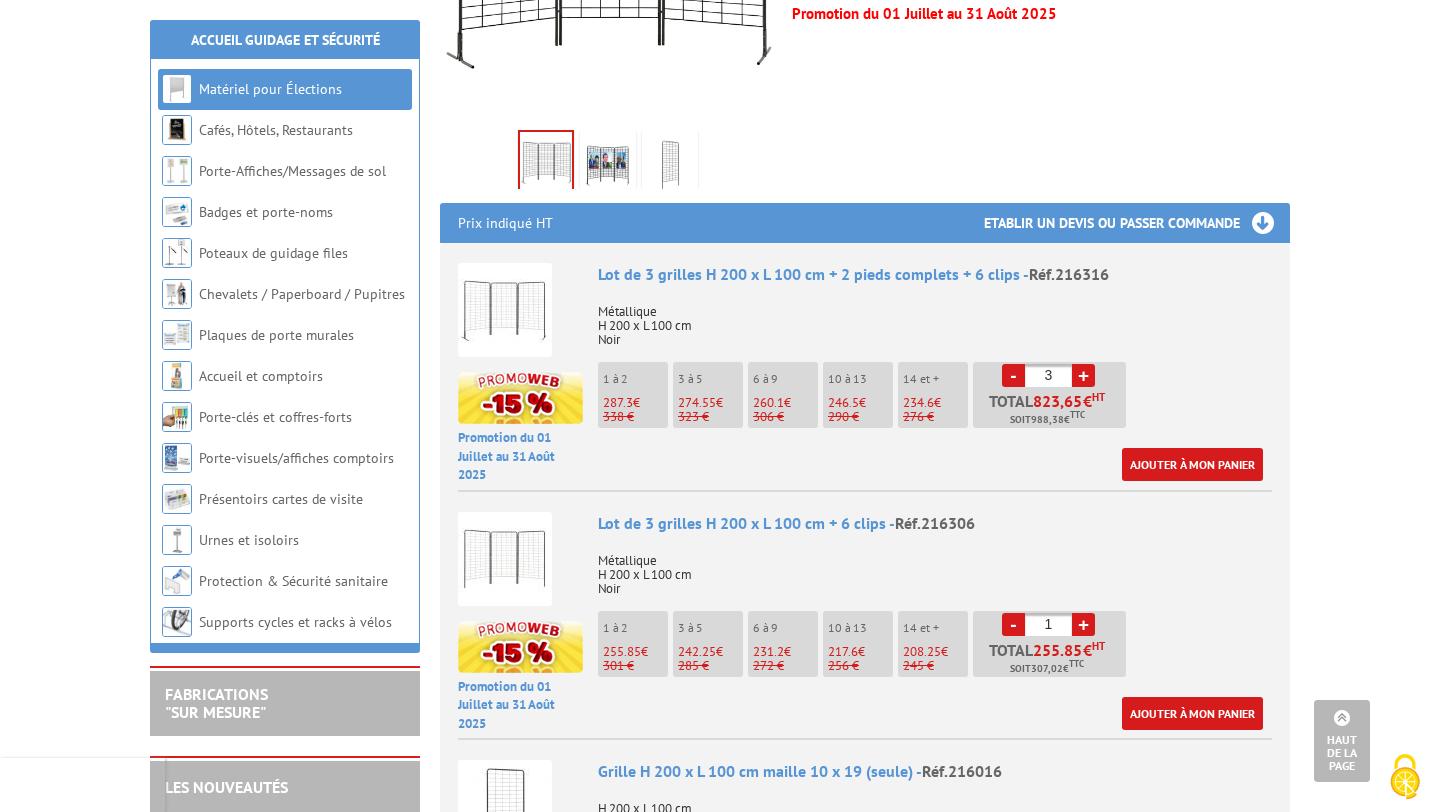 click on "+" at bounding box center [1083, 375] 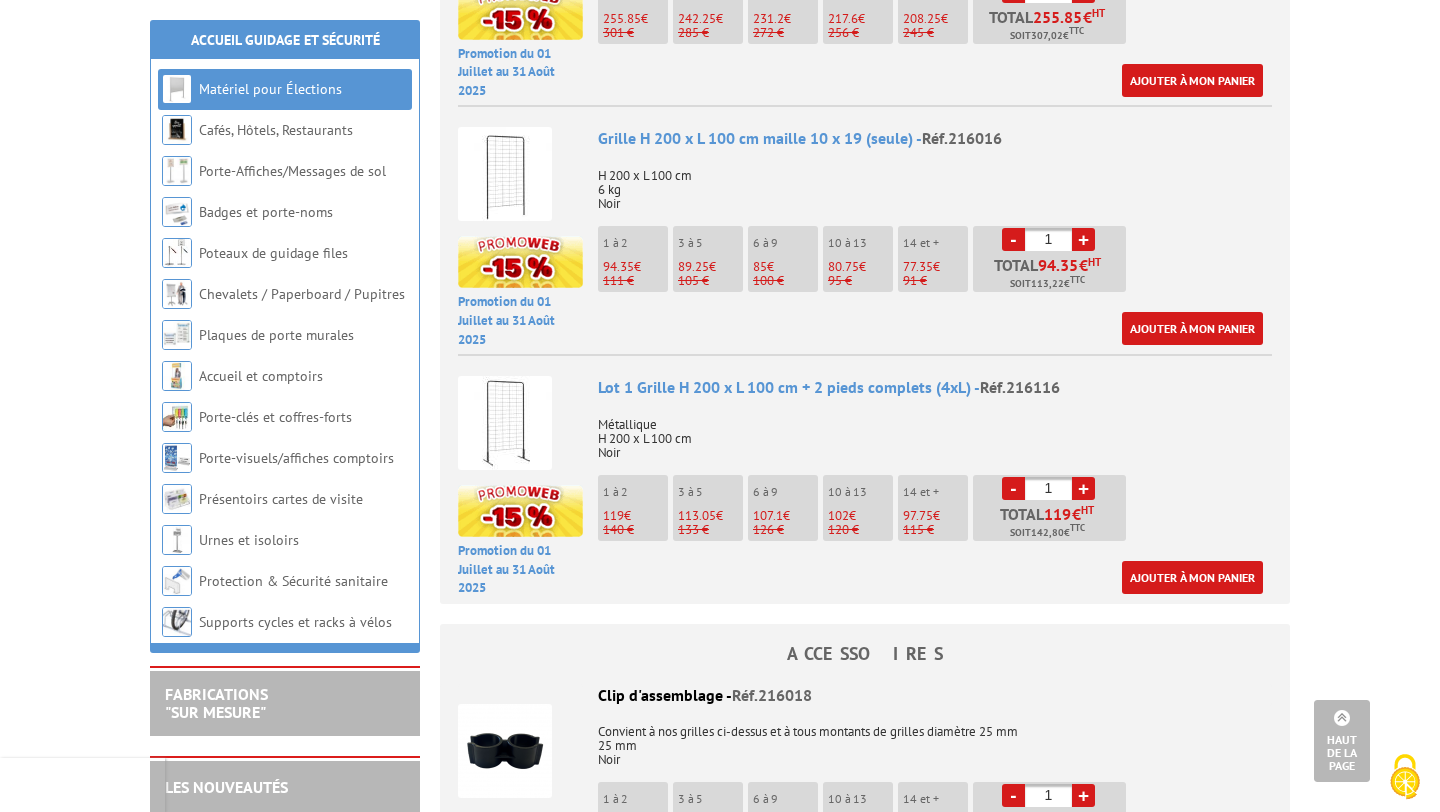scroll, scrollTop: 1299, scrollLeft: 0, axis: vertical 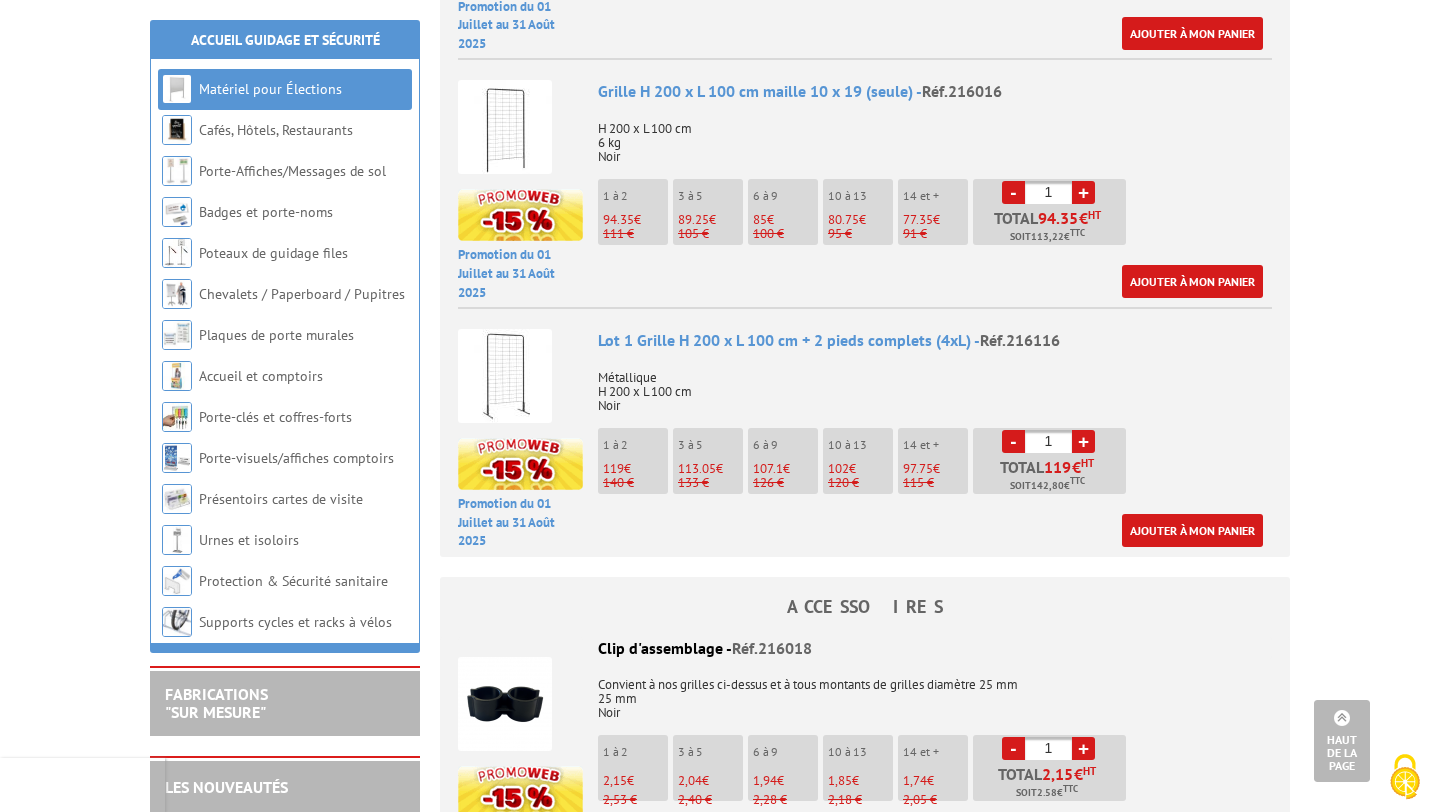 click on "+" at bounding box center (1083, 441) 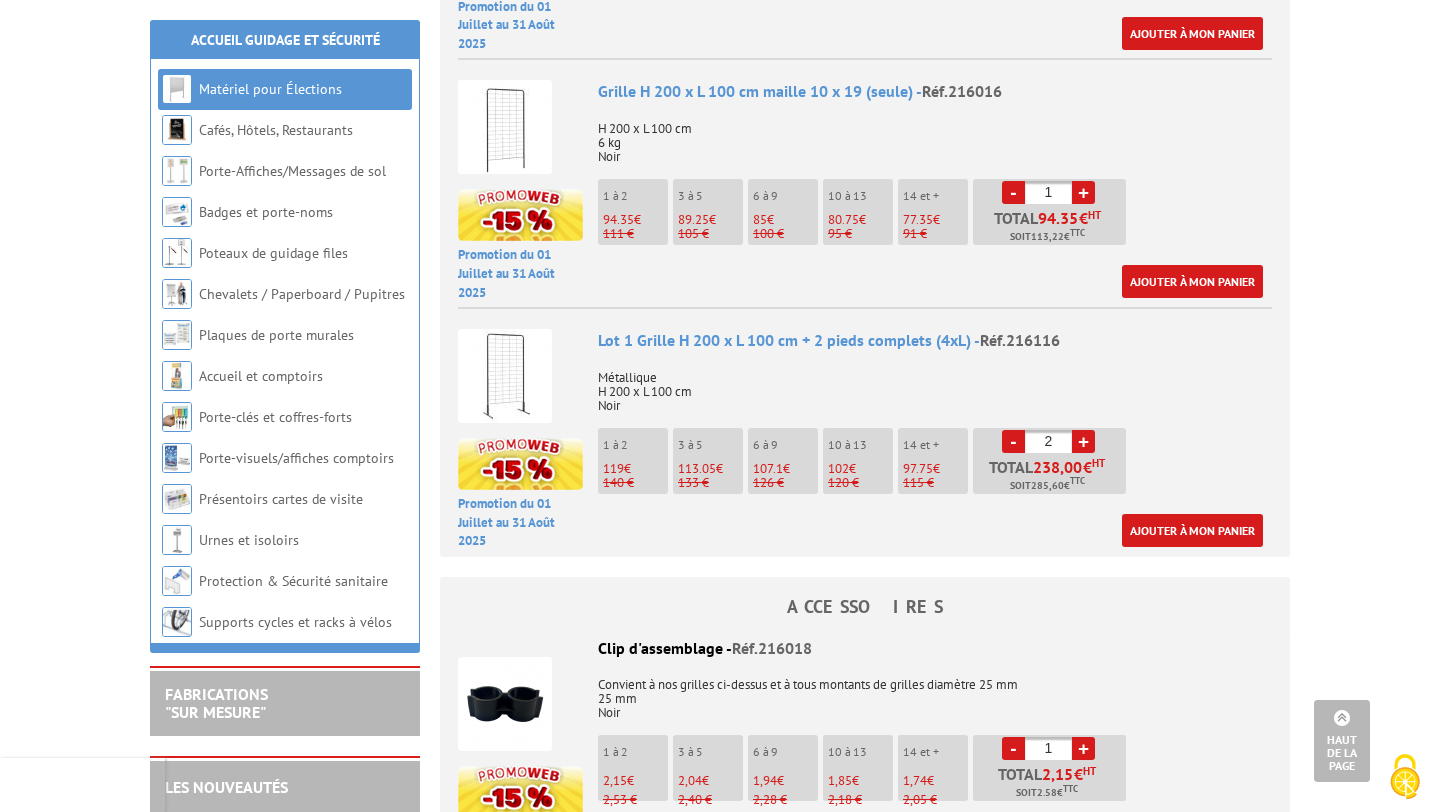 click on "+" at bounding box center [1083, 441] 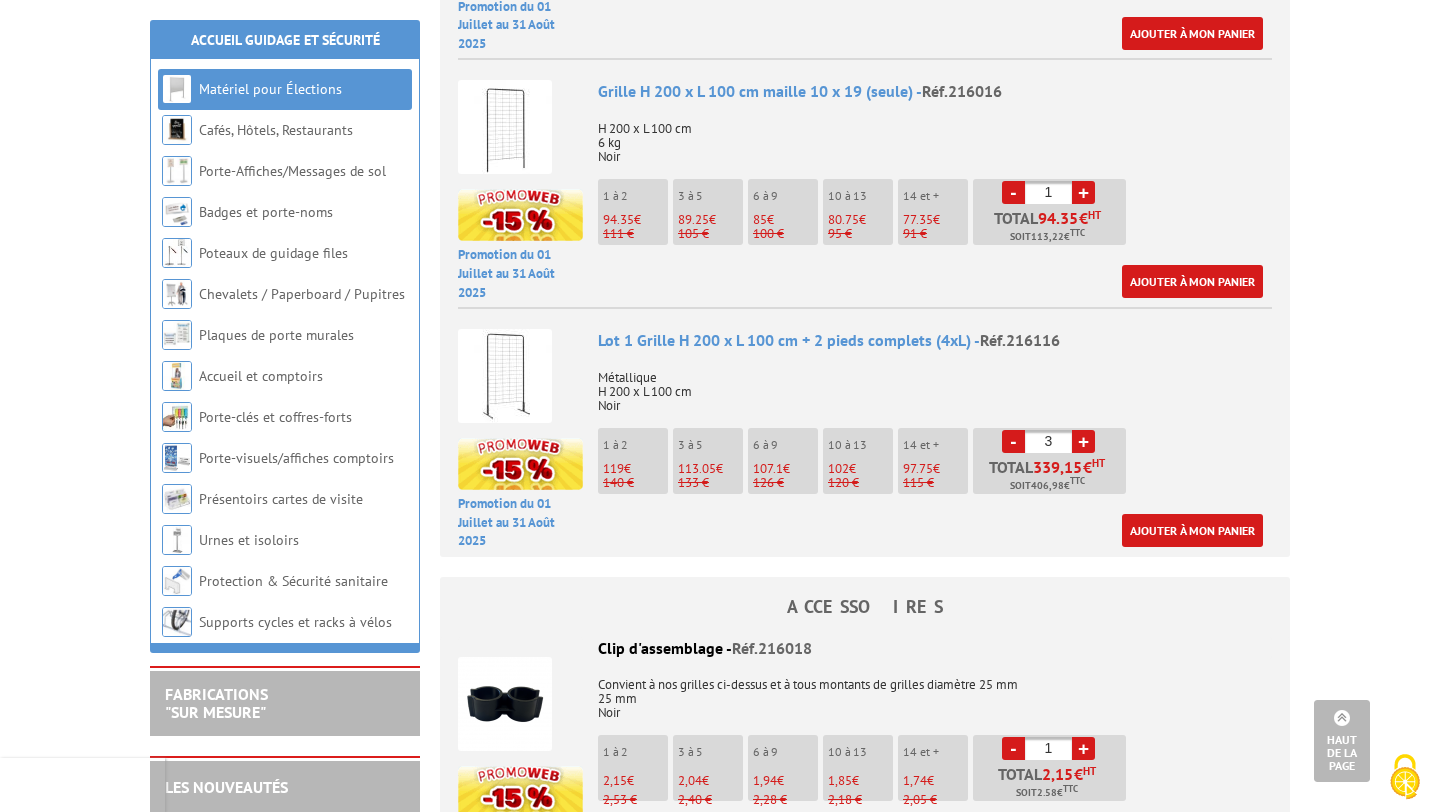 click on "+" at bounding box center [1083, 441] 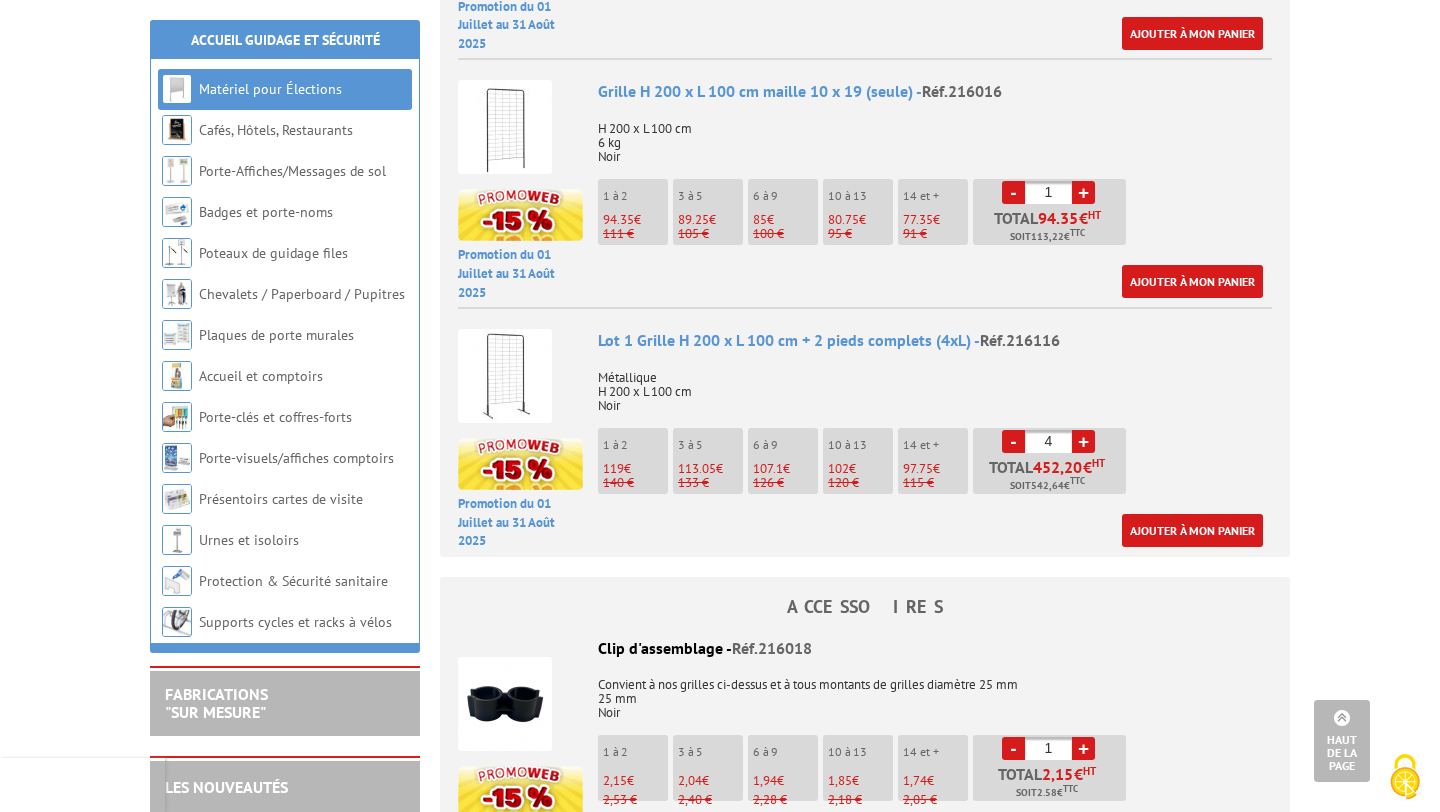 click on "+" at bounding box center [1083, 441] 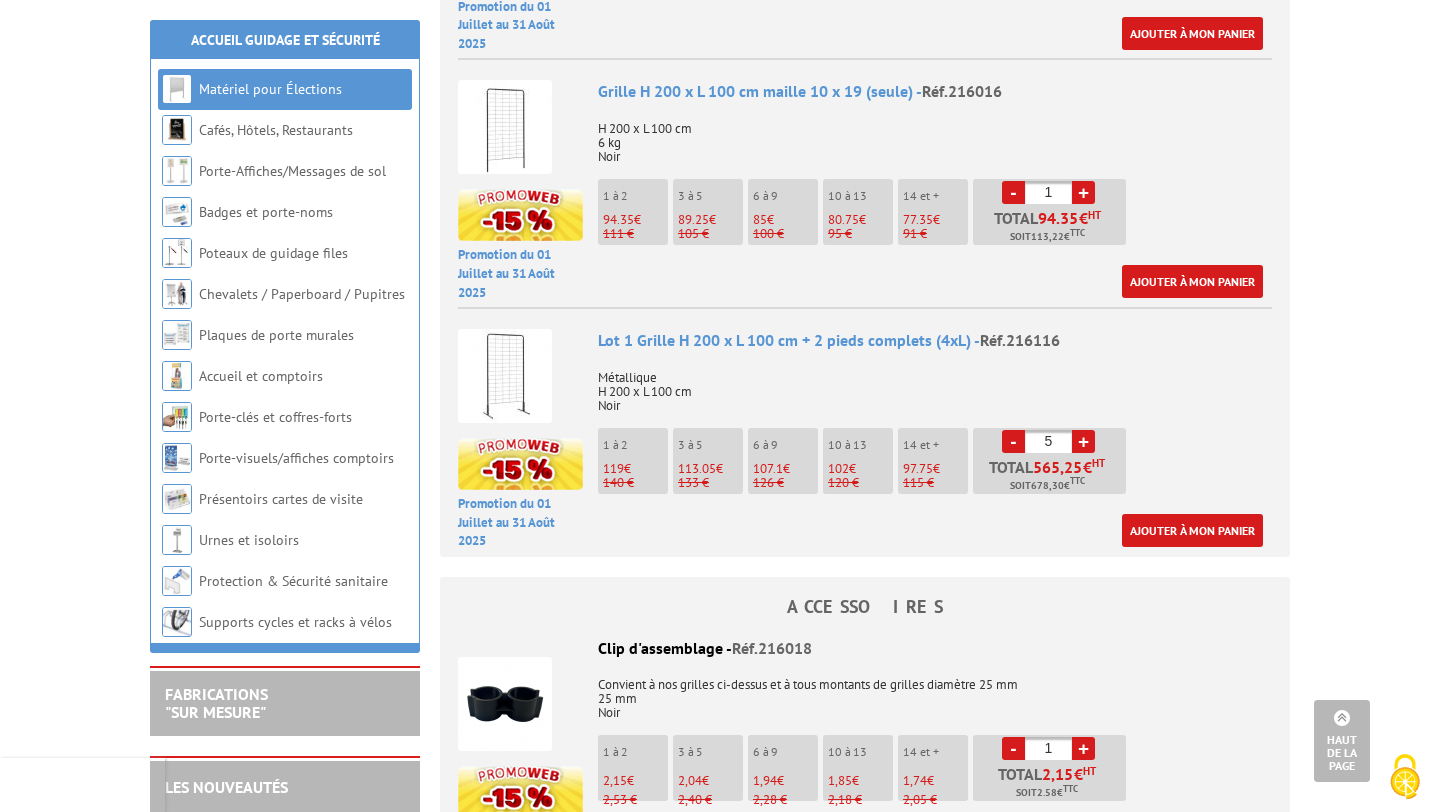 click on "+" at bounding box center (1083, 441) 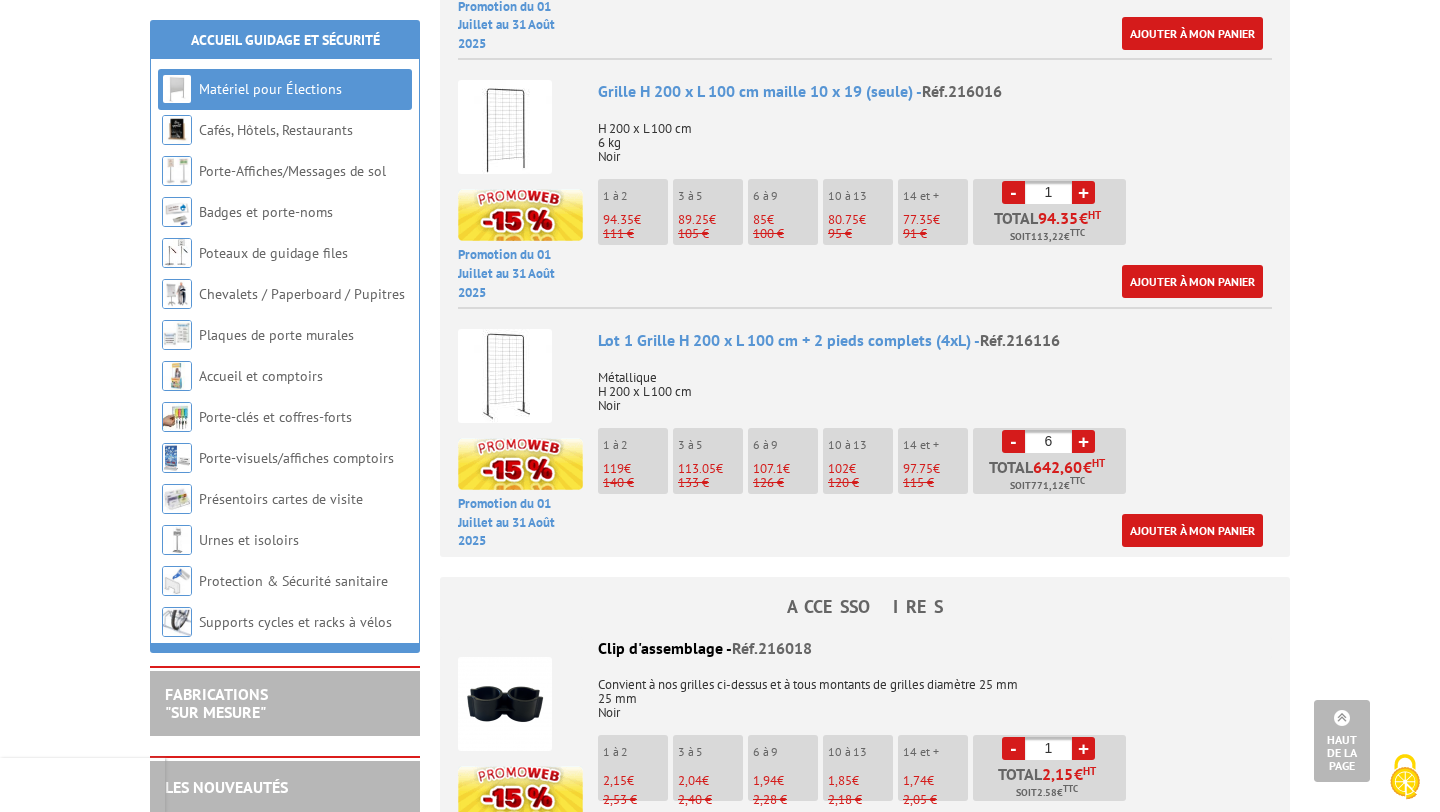 click on "+" at bounding box center (1083, 441) 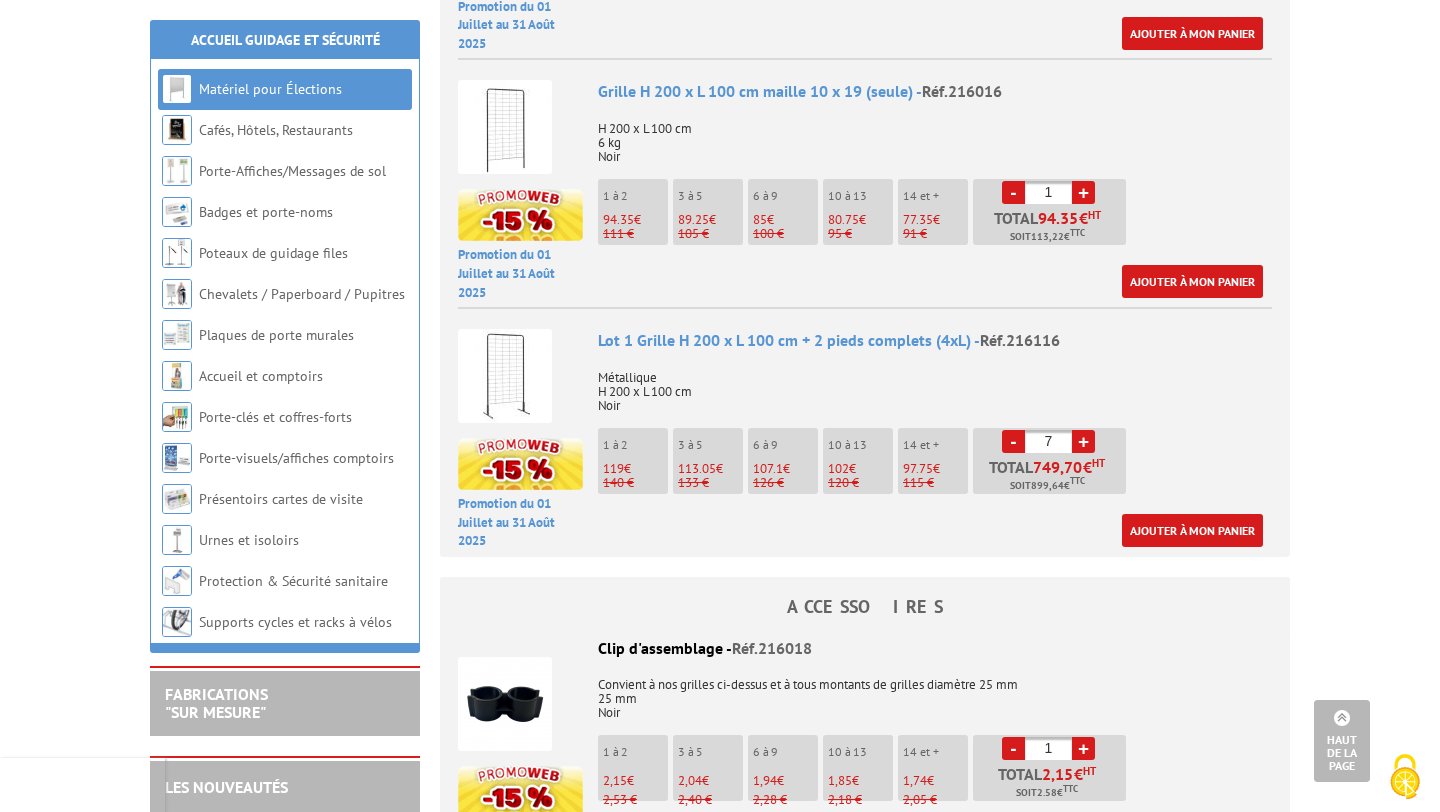 click on "+" at bounding box center [1083, 441] 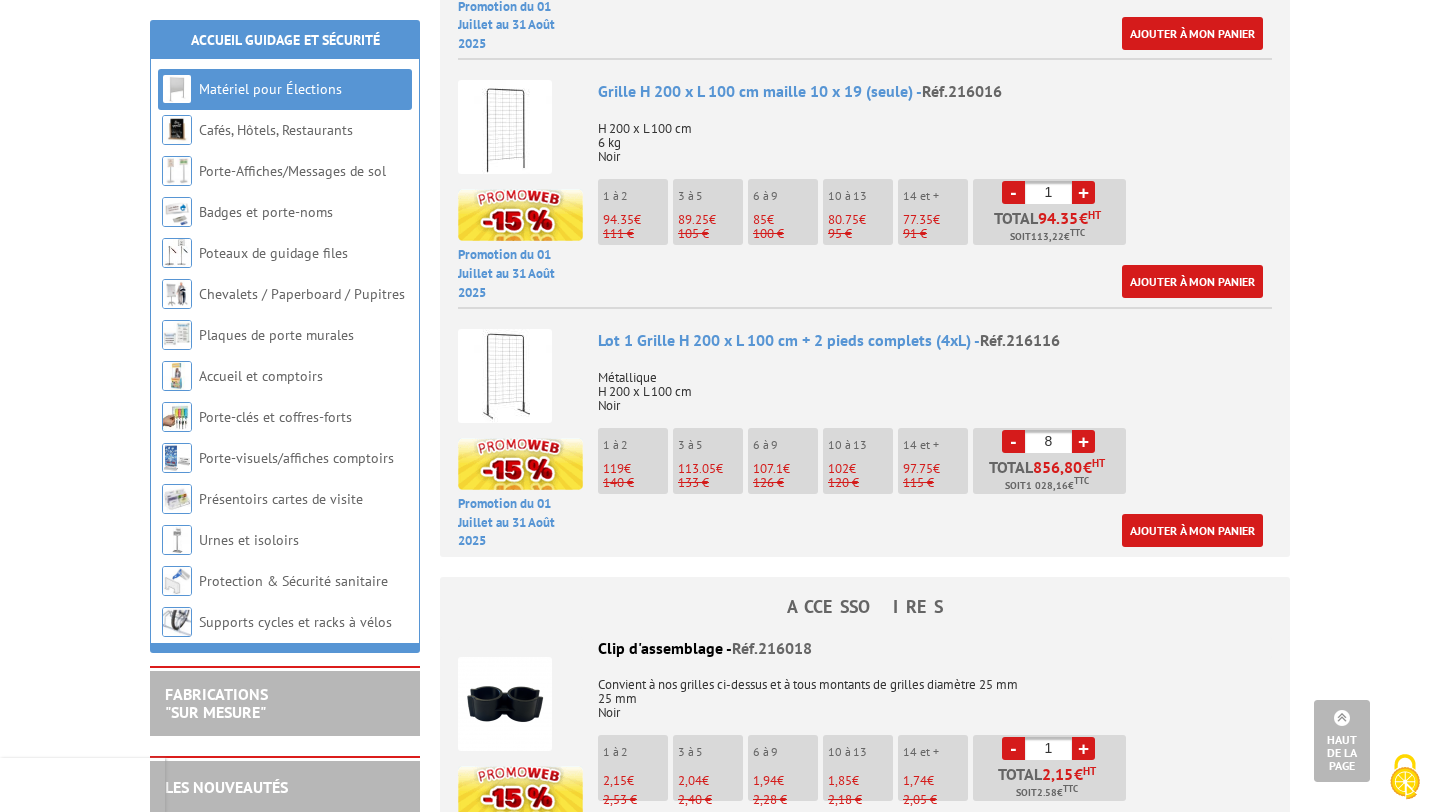 click on "+" at bounding box center [1083, 441] 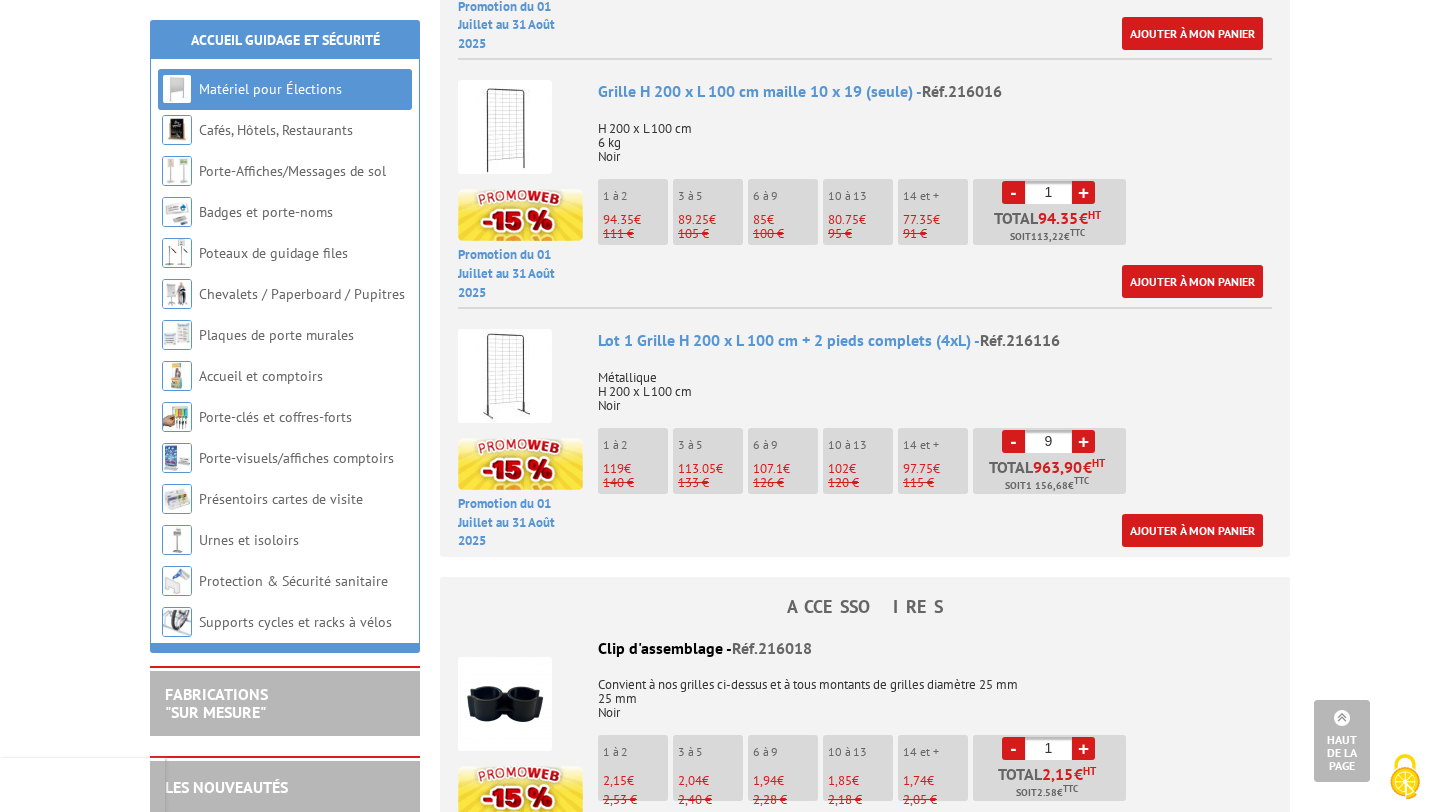 click on "+" at bounding box center [1083, 441] 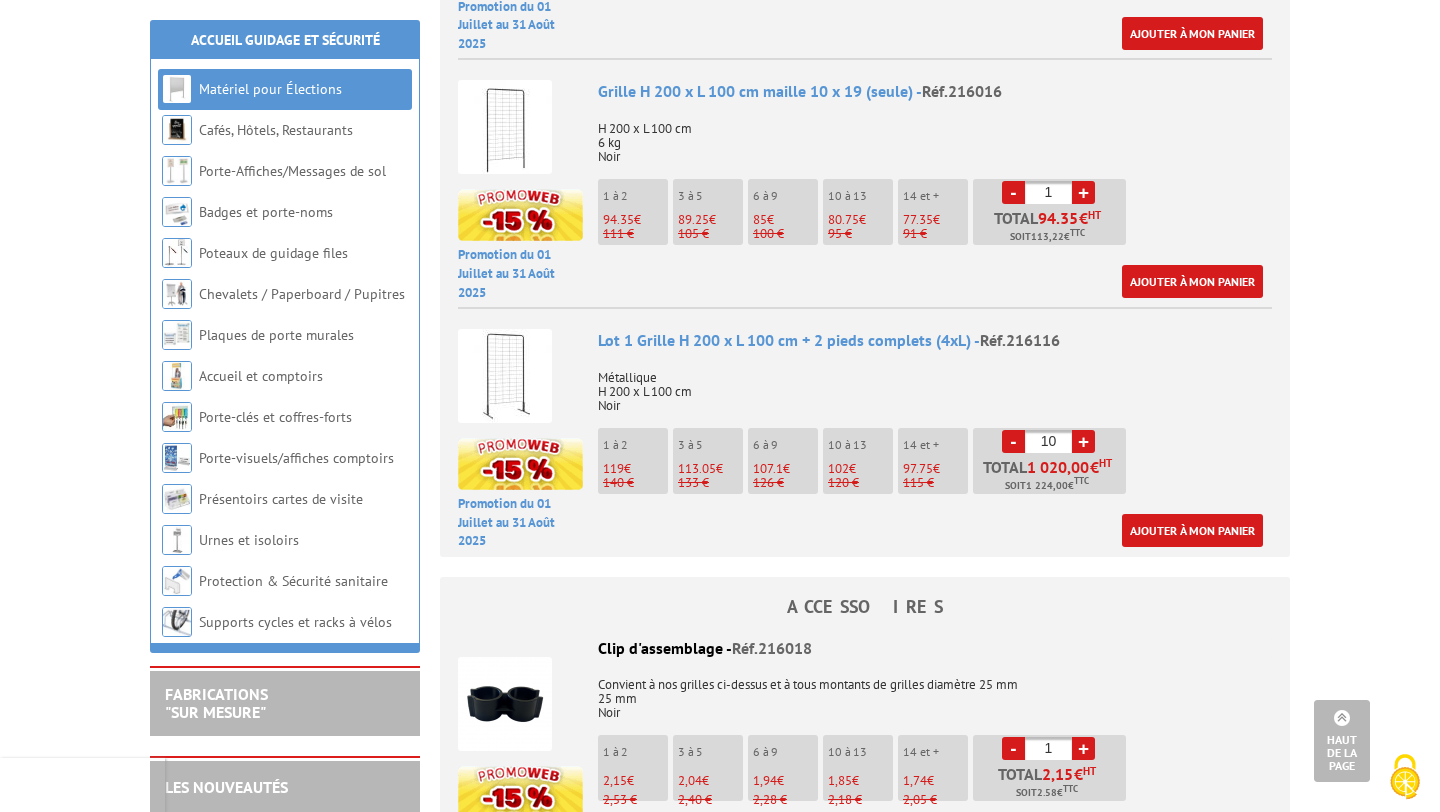 click on "+" at bounding box center [1083, 441] 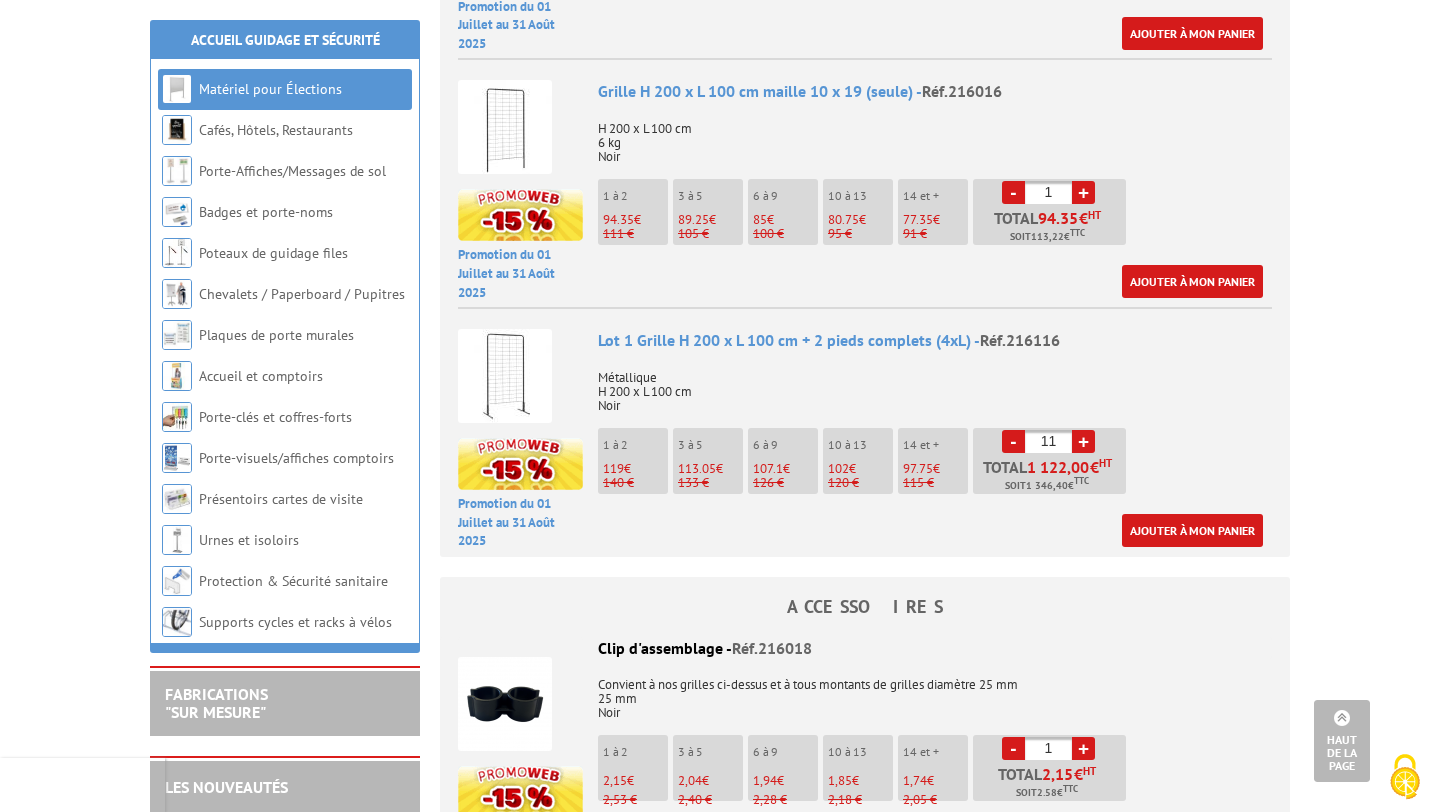 click on "+" at bounding box center (1083, 441) 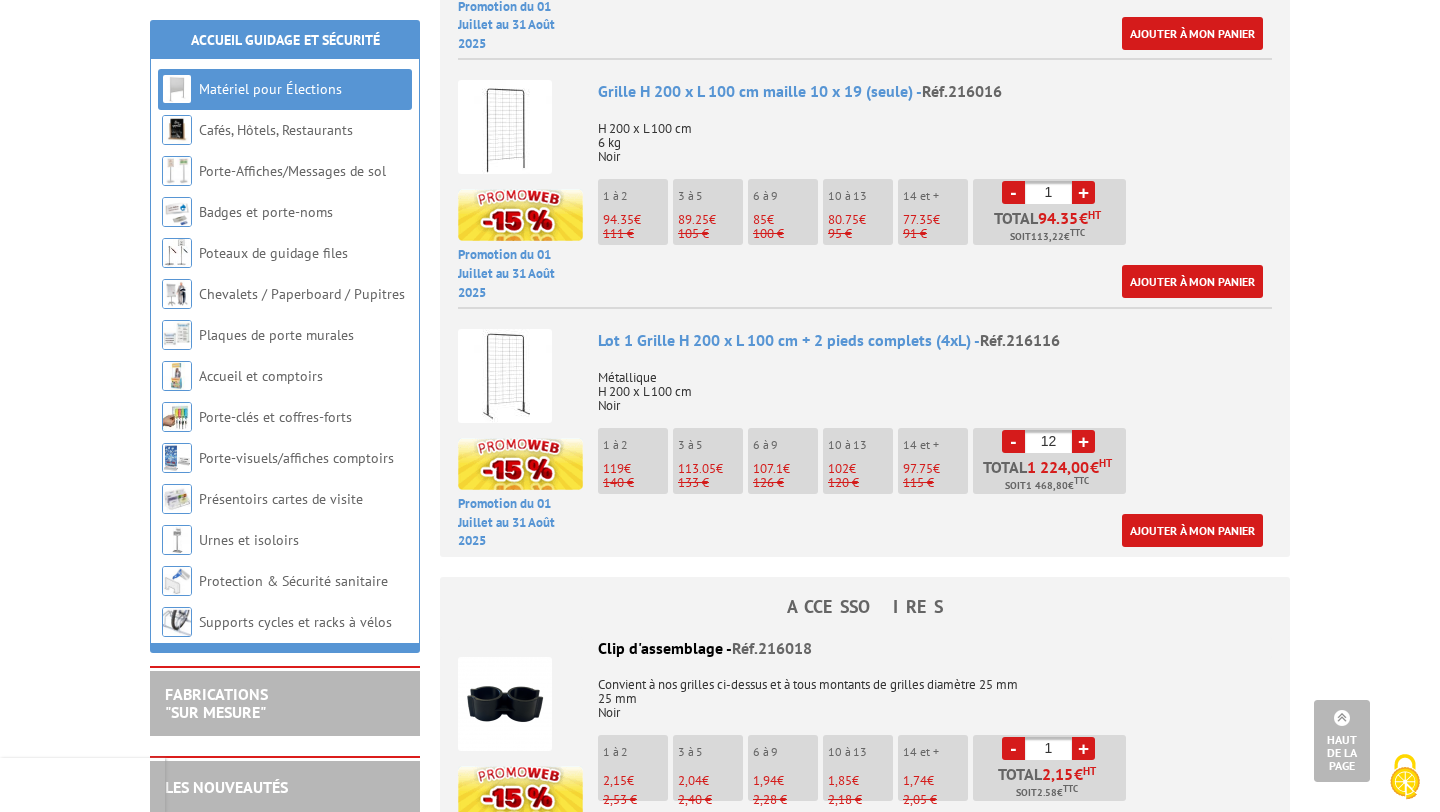 click on "-" at bounding box center (1013, 441) 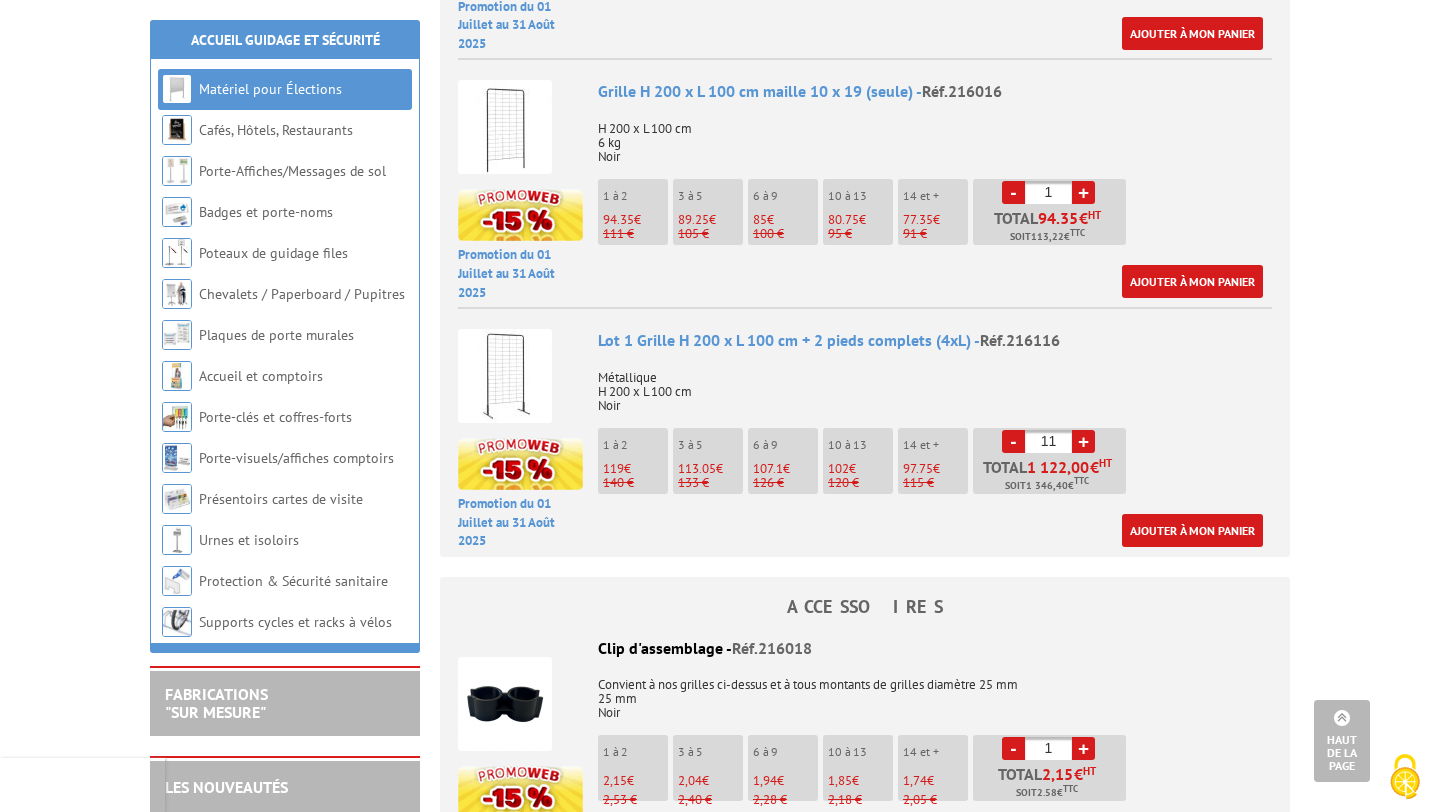 click on "-" at bounding box center [1013, 441] 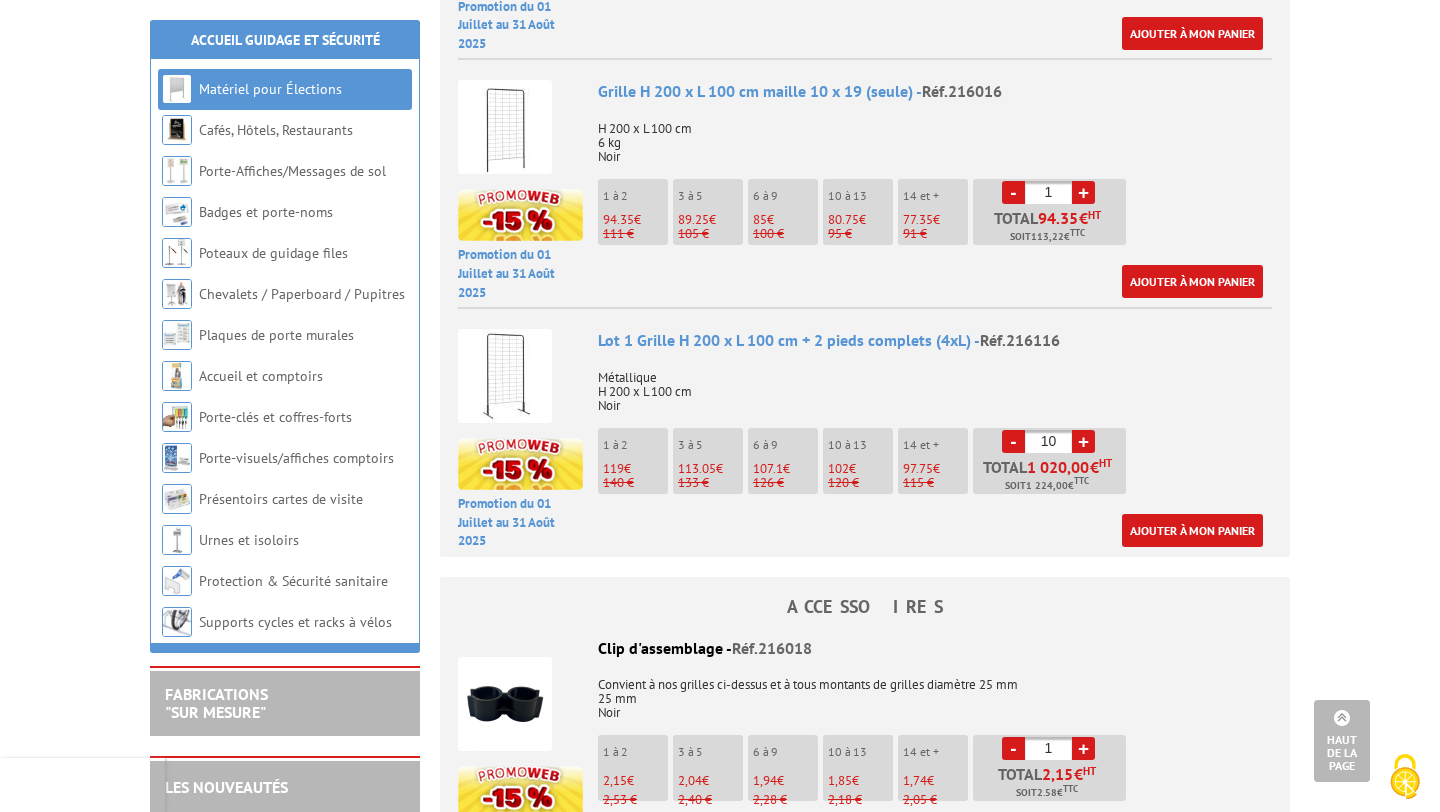 click on "-" at bounding box center [1013, 441] 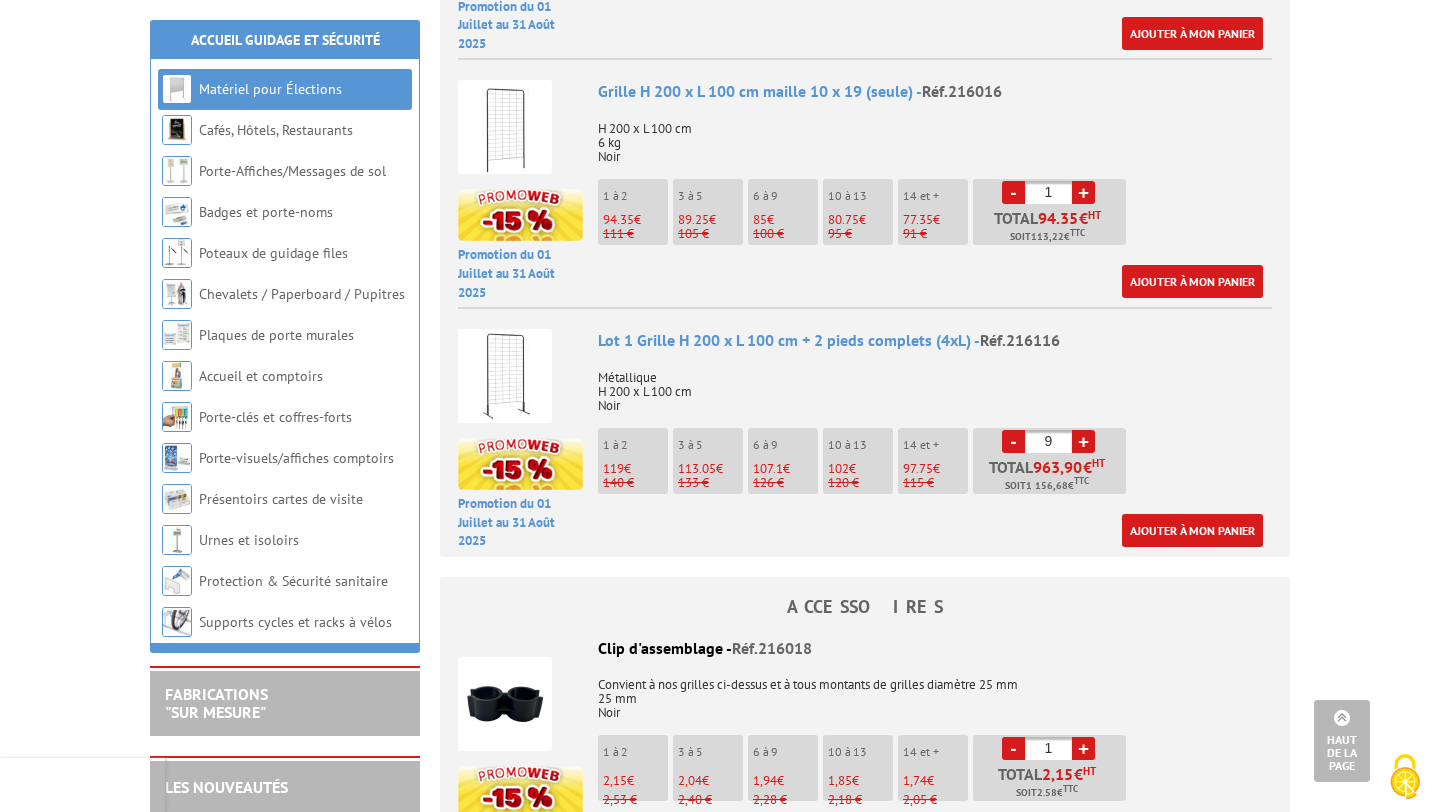 click on "-" at bounding box center (1013, 441) 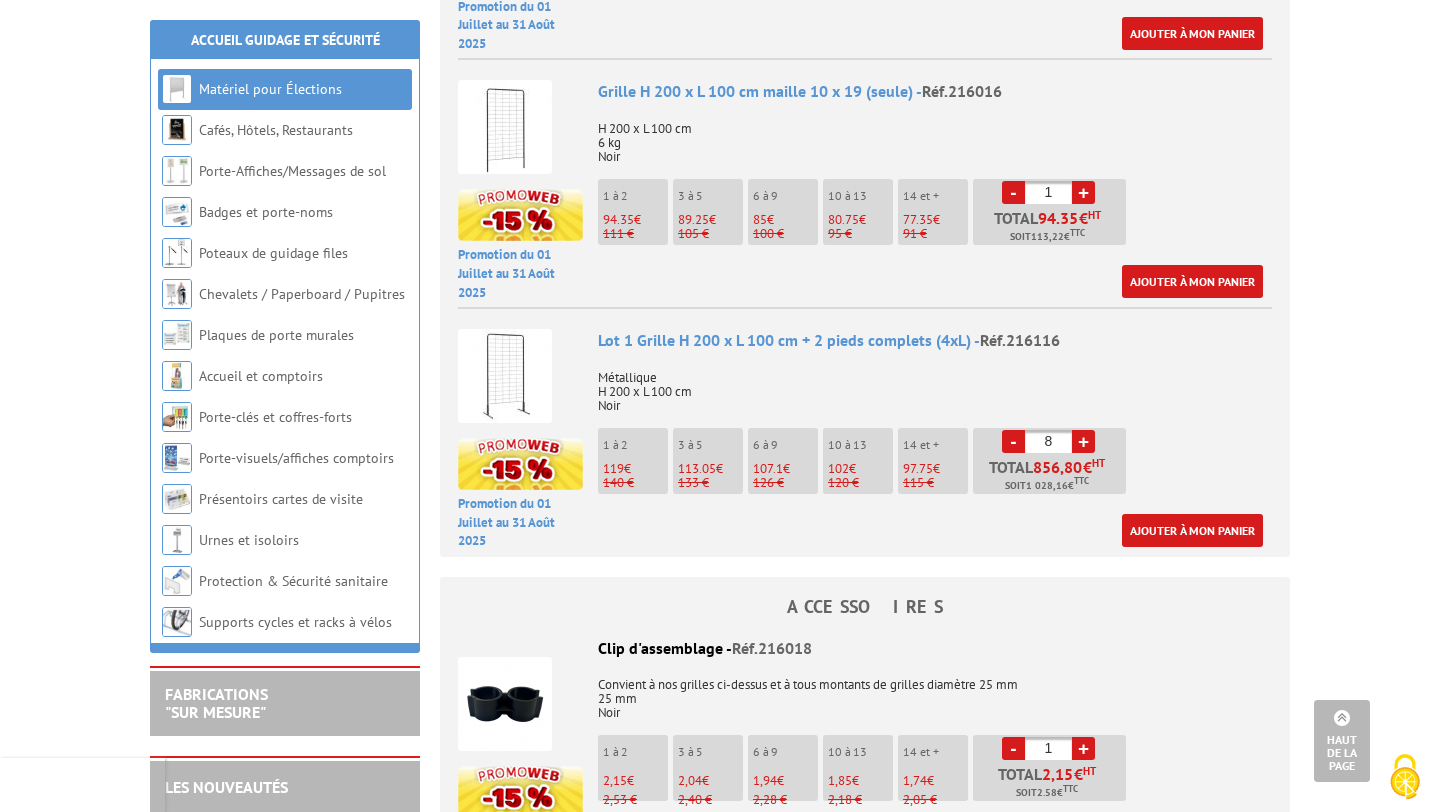 click on "-" at bounding box center [1013, 441] 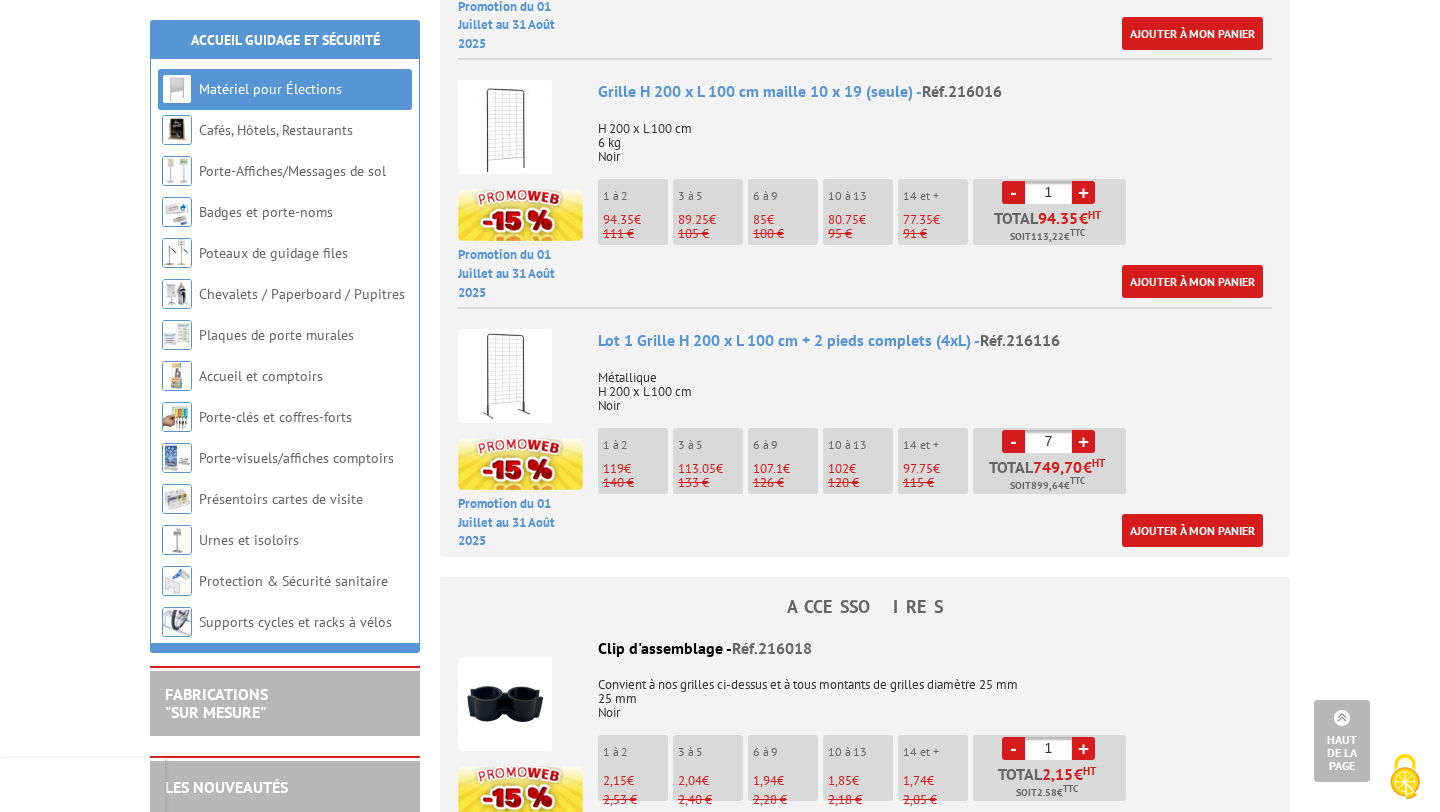 click on "-" at bounding box center [1013, 441] 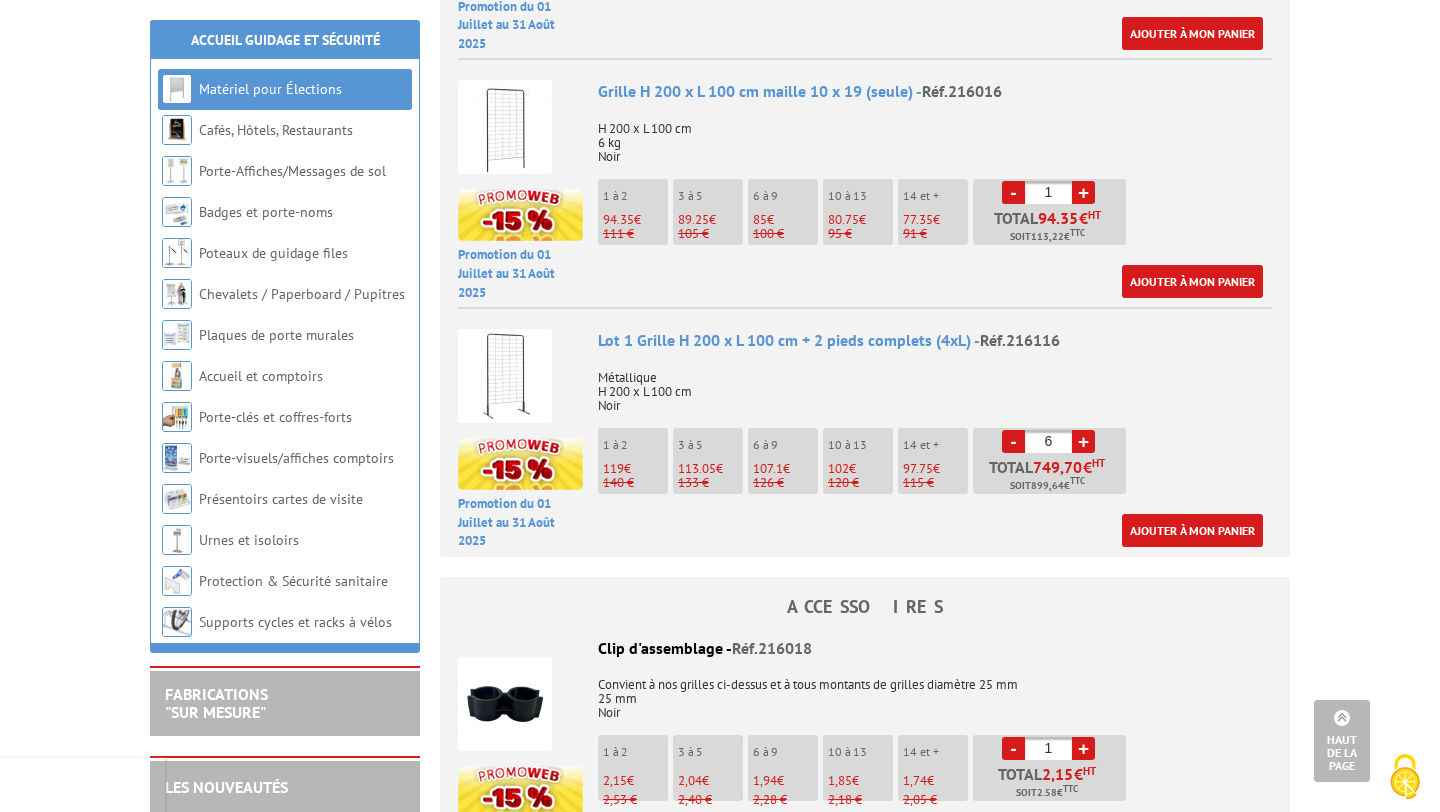 click on "-" at bounding box center [1013, 441] 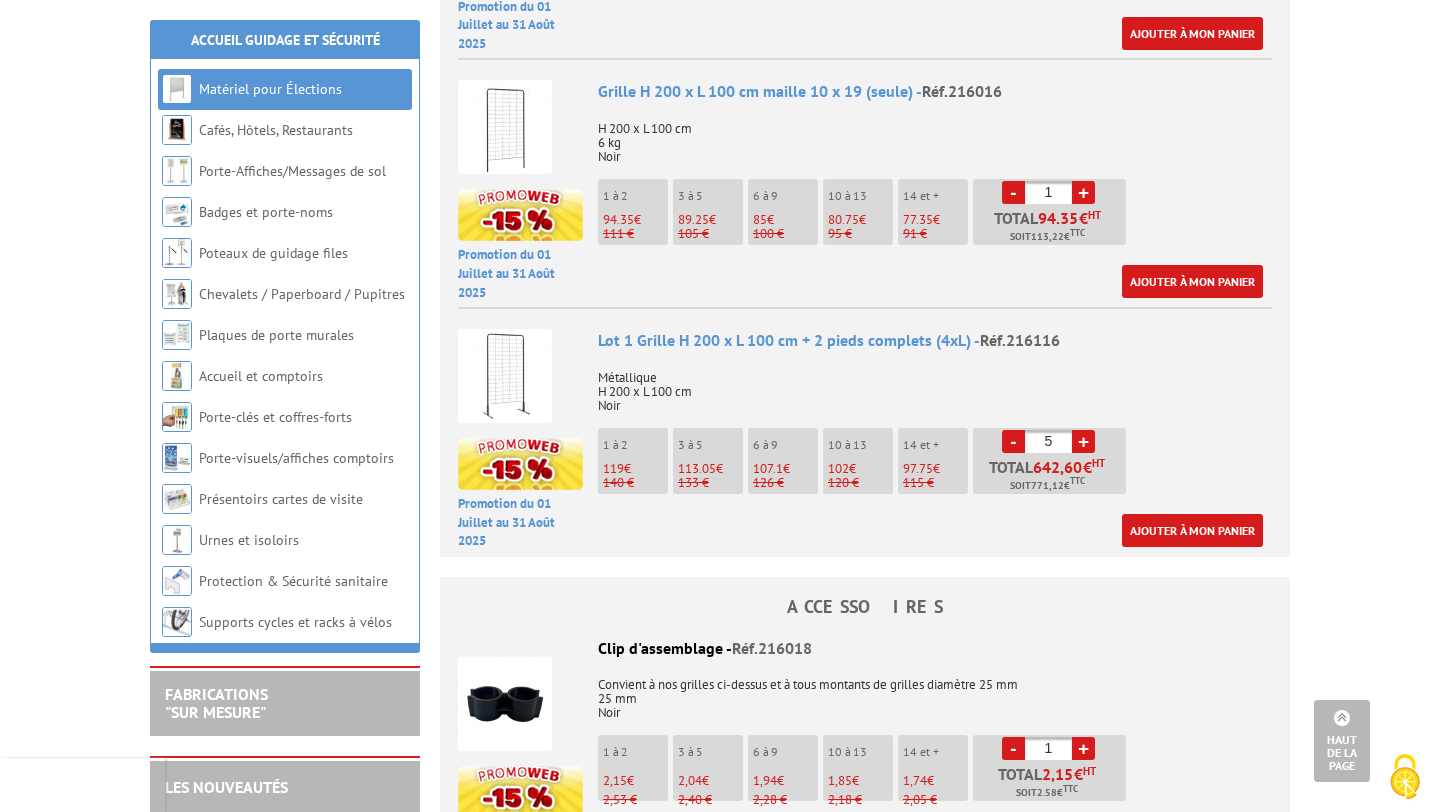 click on "-" at bounding box center [1013, 441] 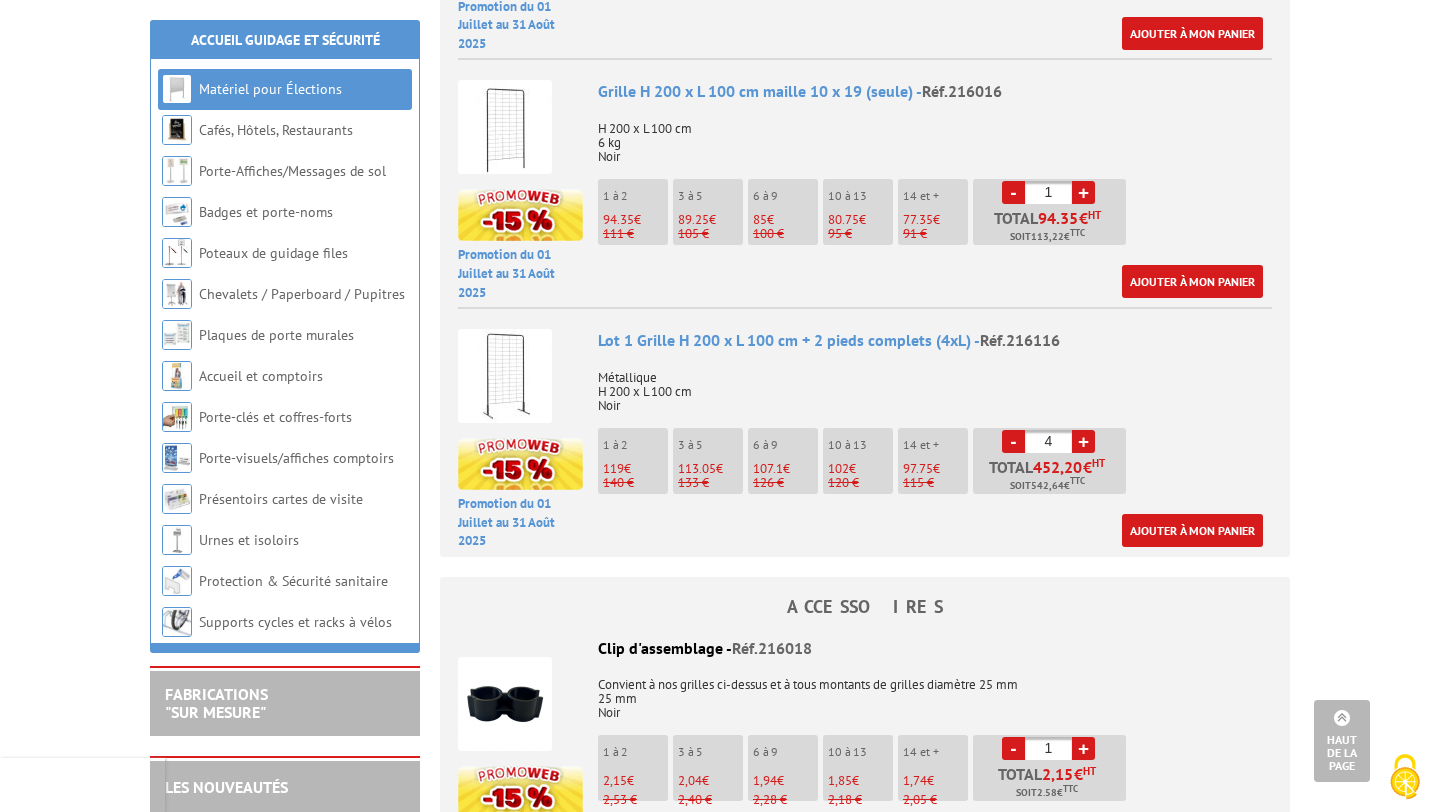 click on "-" at bounding box center (1013, 441) 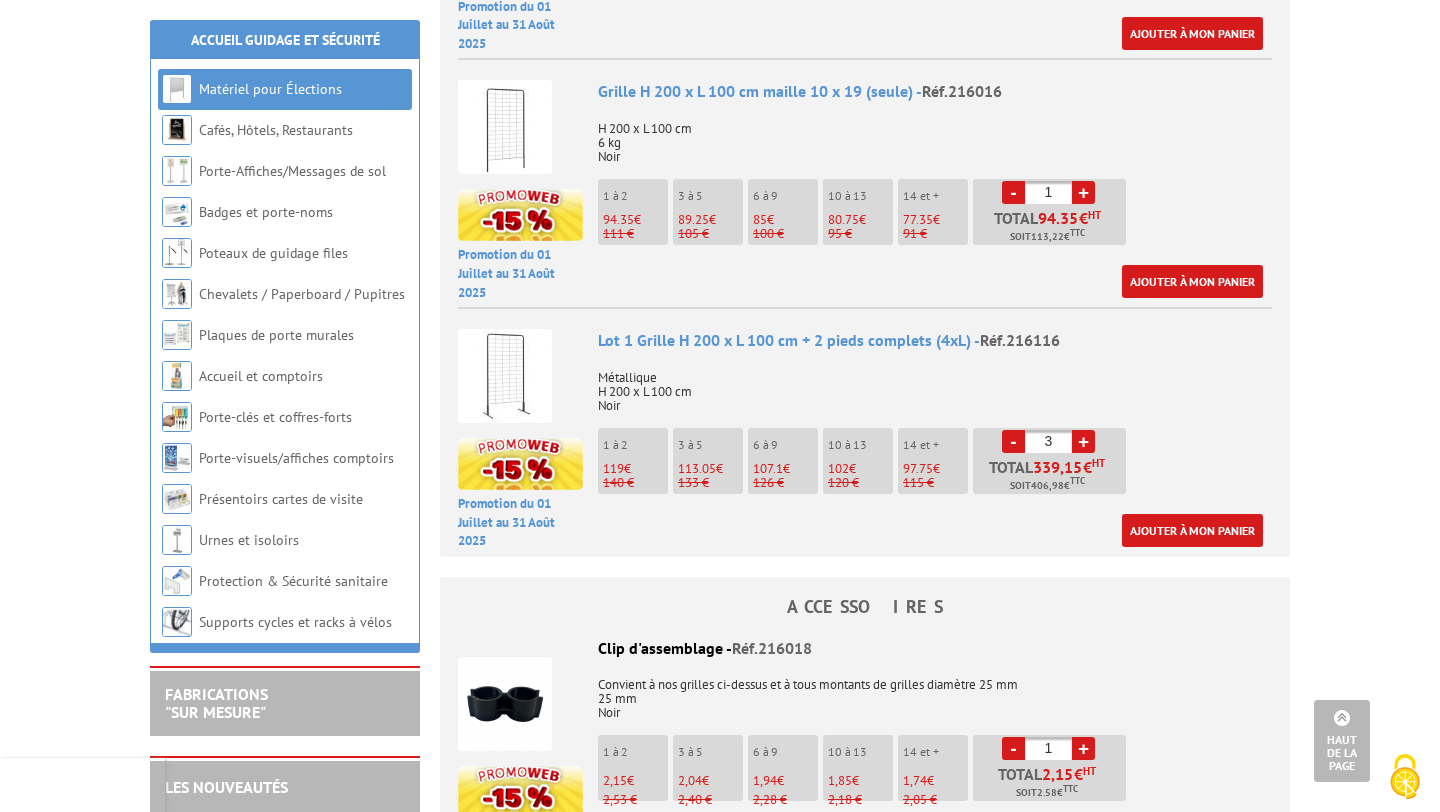 click on "-" at bounding box center [1013, 441] 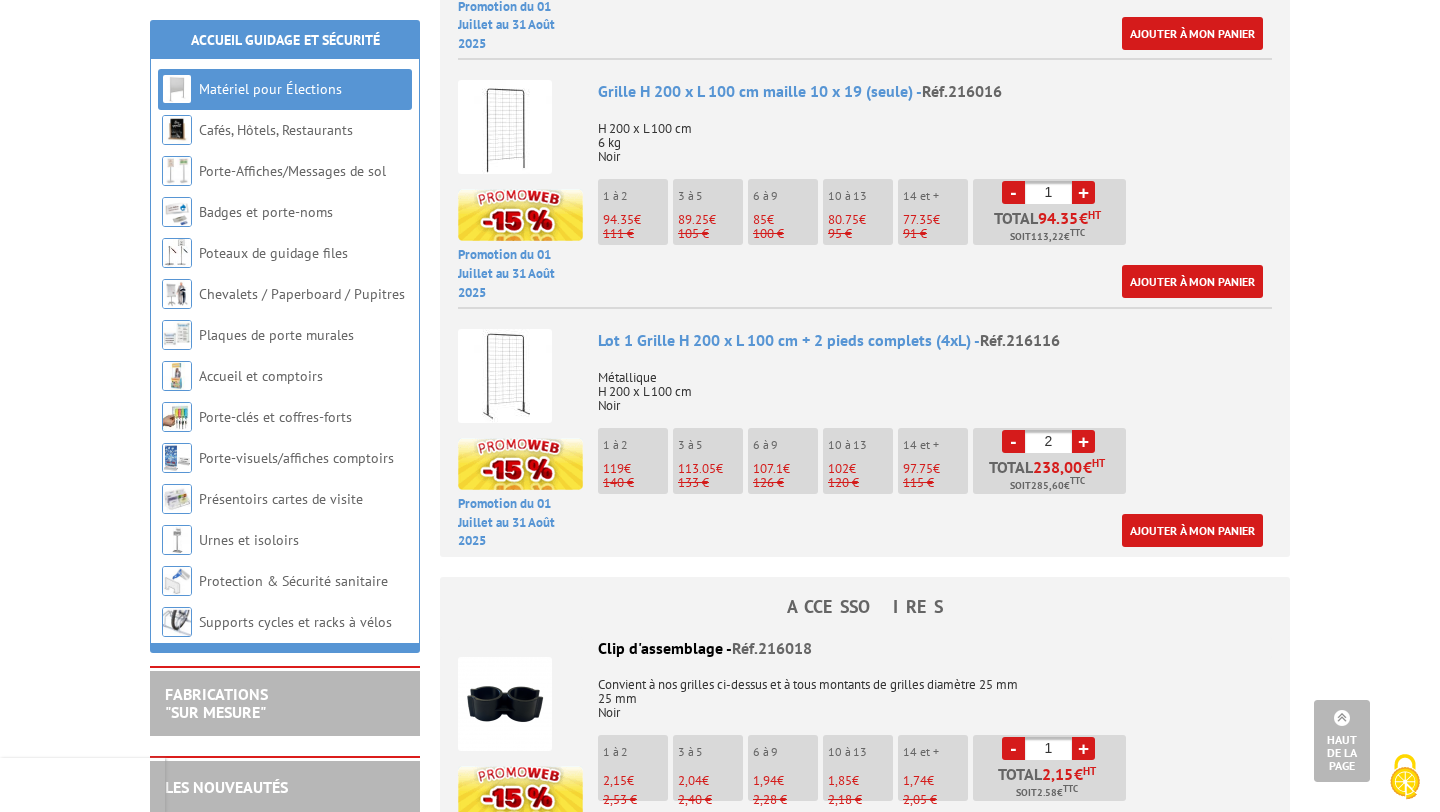 click on "-" at bounding box center (1013, 441) 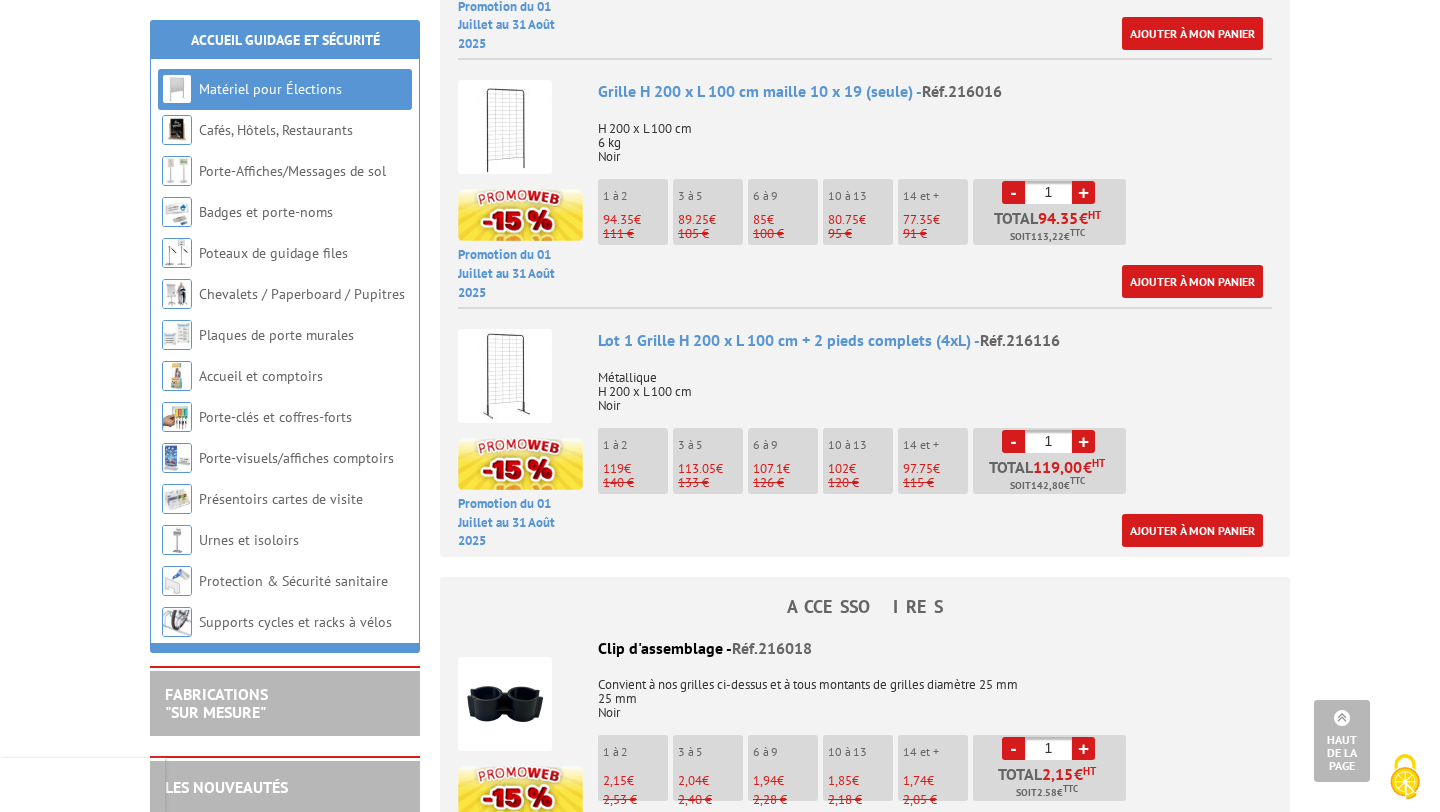 click on "-" at bounding box center [1013, 441] 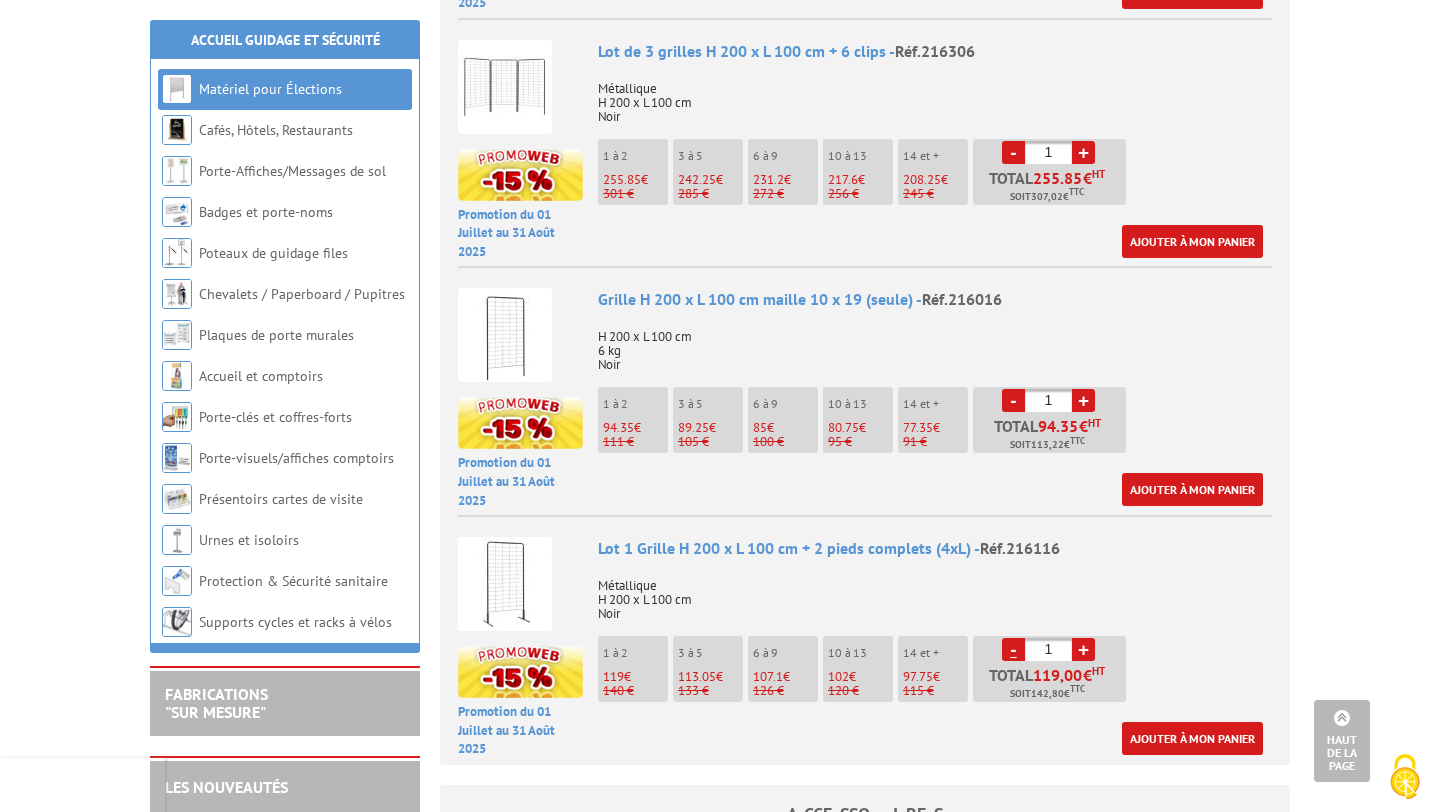 scroll, scrollTop: 1092, scrollLeft: 0, axis: vertical 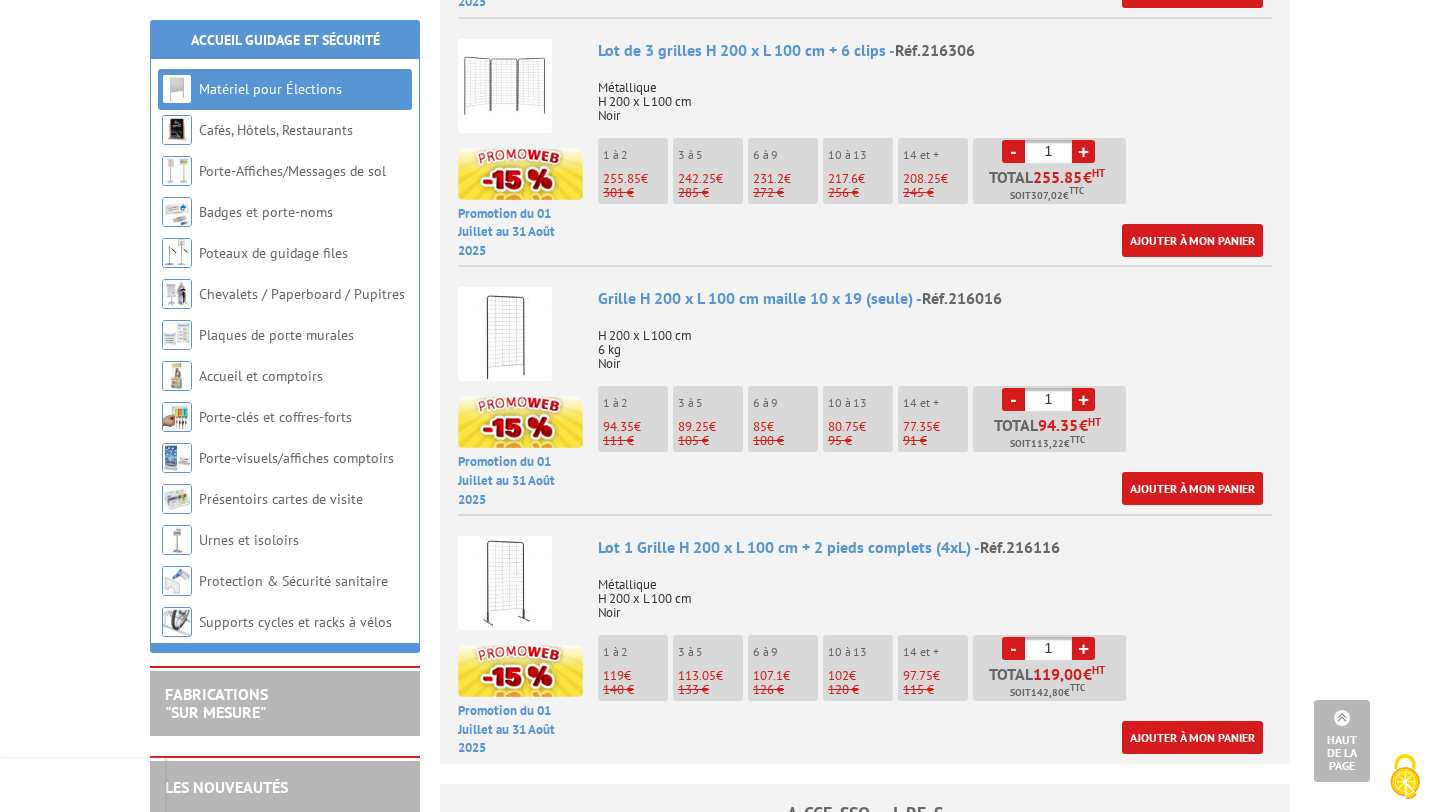 click on "-" at bounding box center [1013, 648] 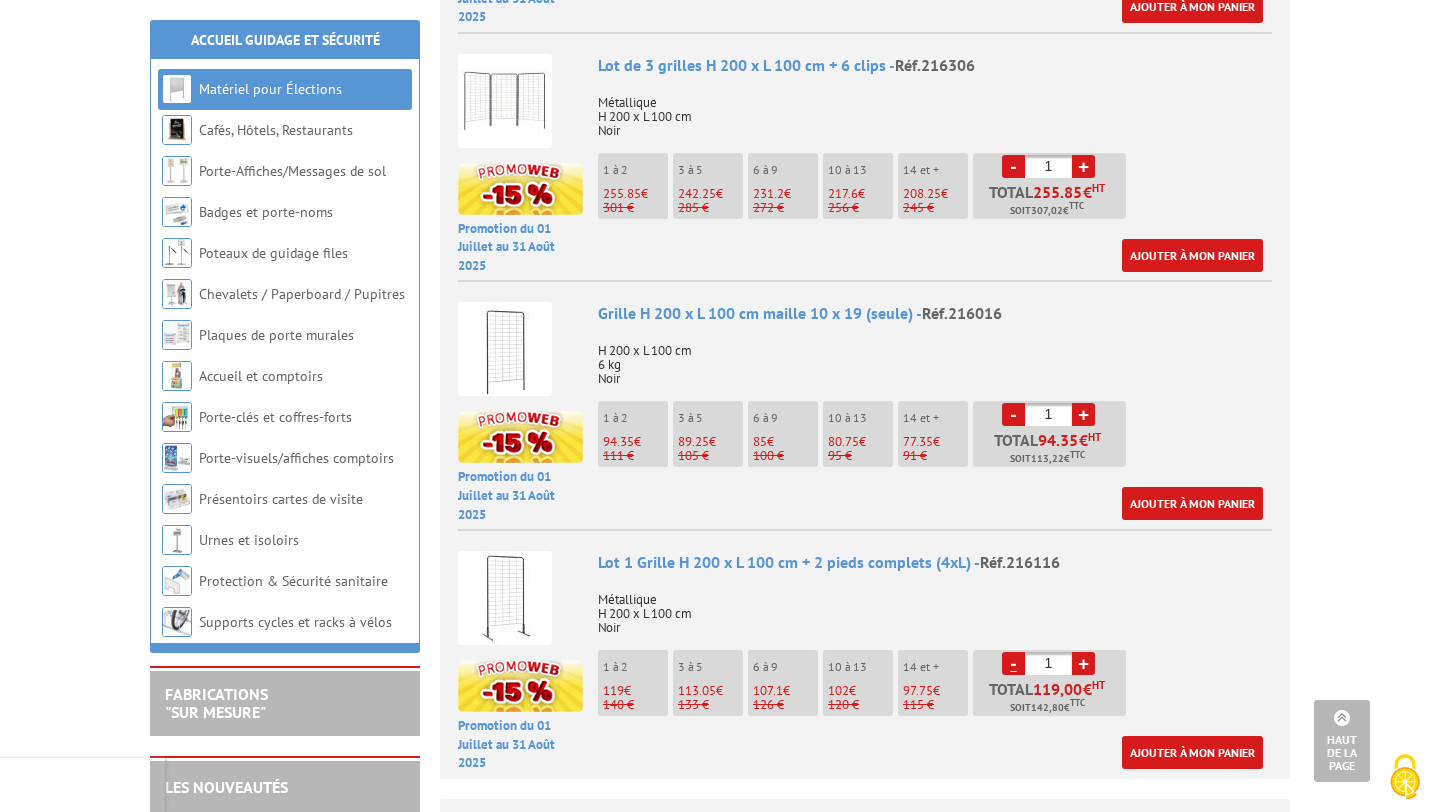 scroll, scrollTop: 1070, scrollLeft: 0, axis: vertical 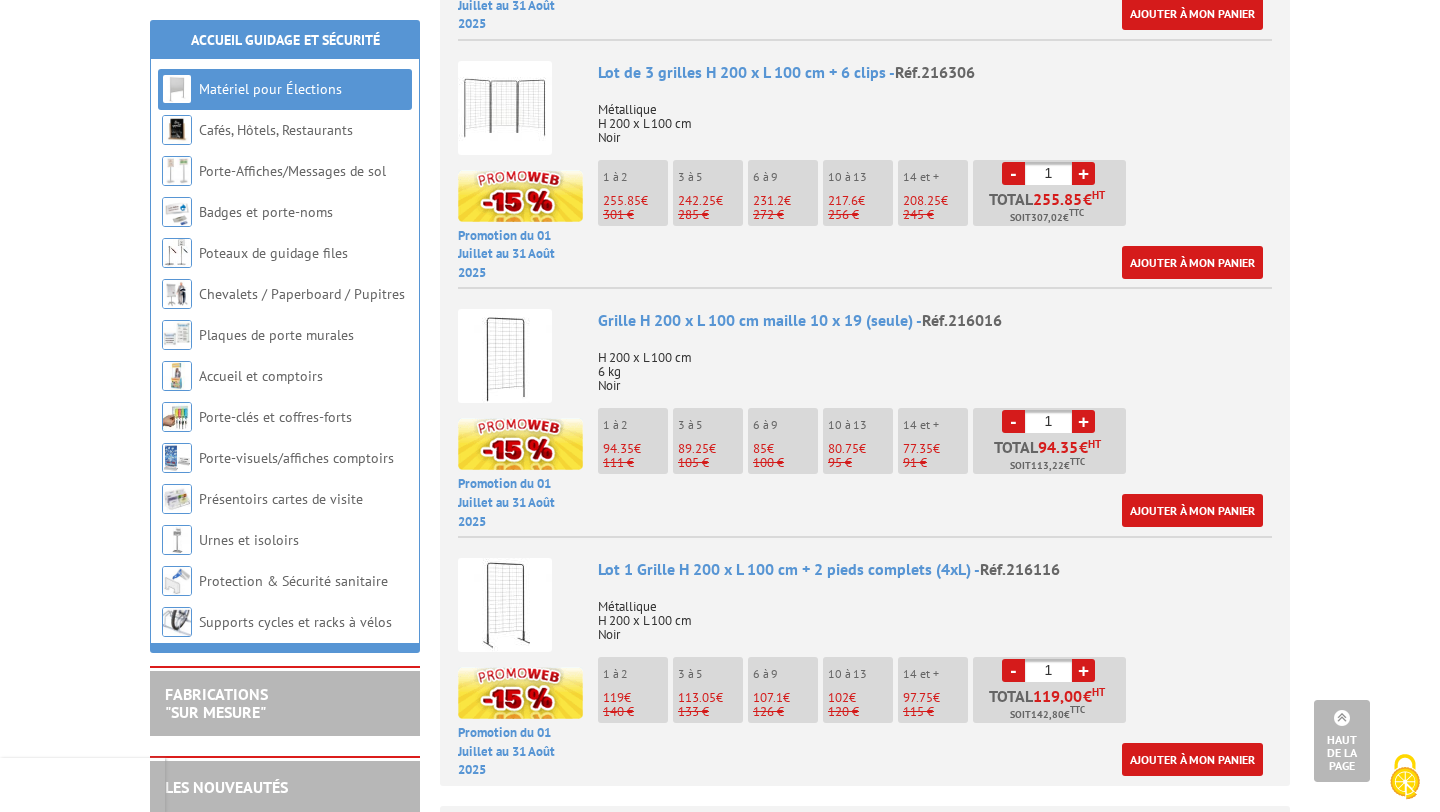 click on "+" at bounding box center [1083, 670] 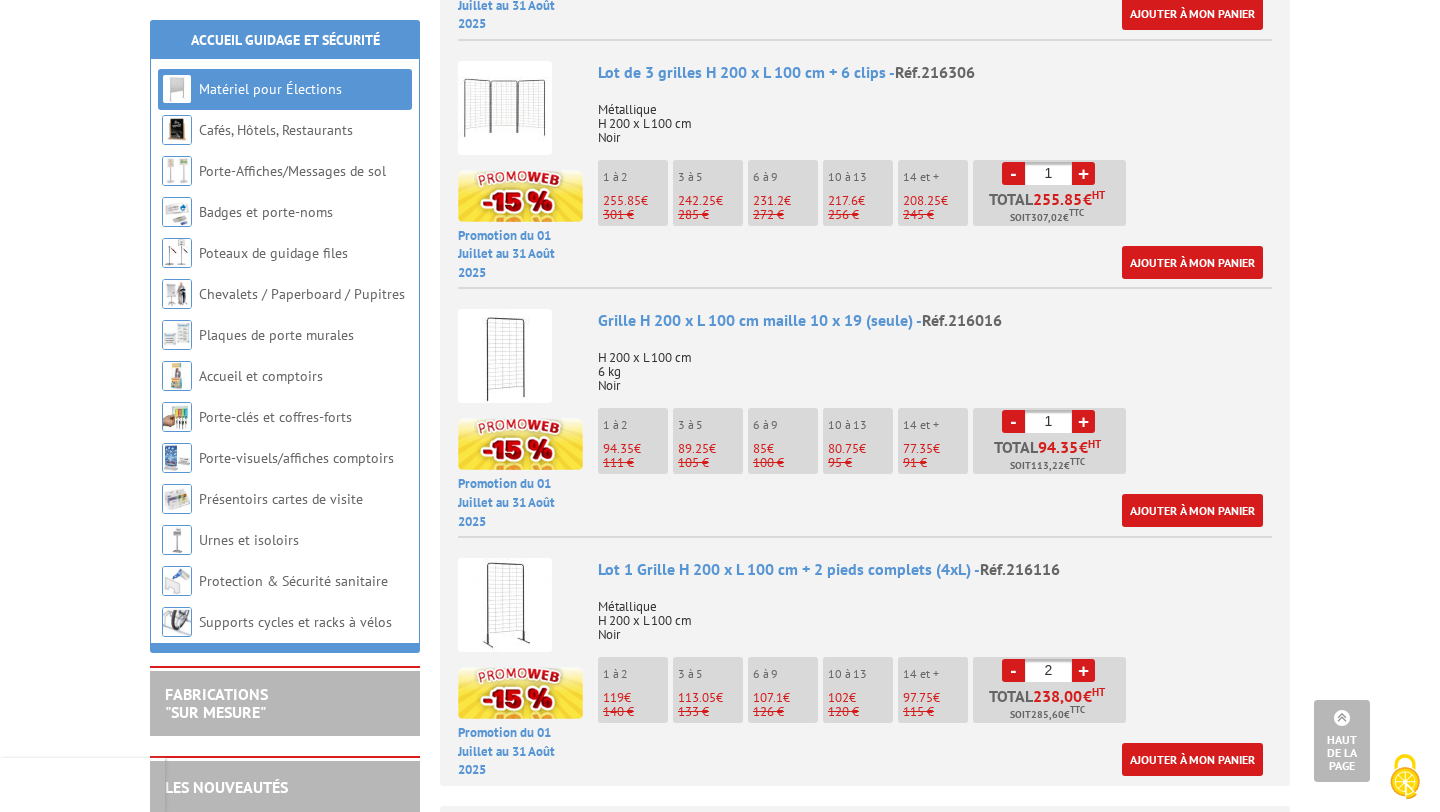 click on "-" at bounding box center (1013, 670) 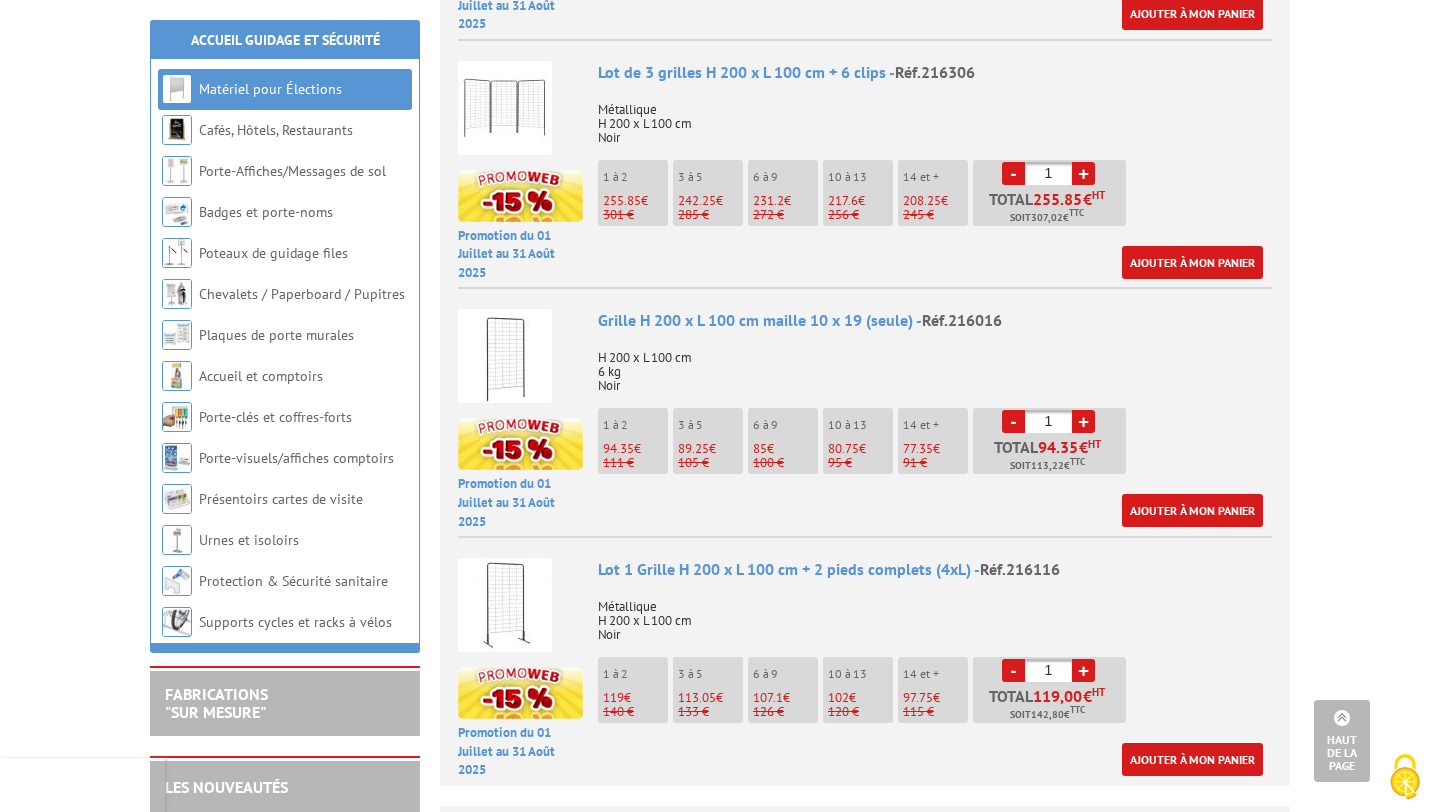 click on "-" at bounding box center (1013, 670) 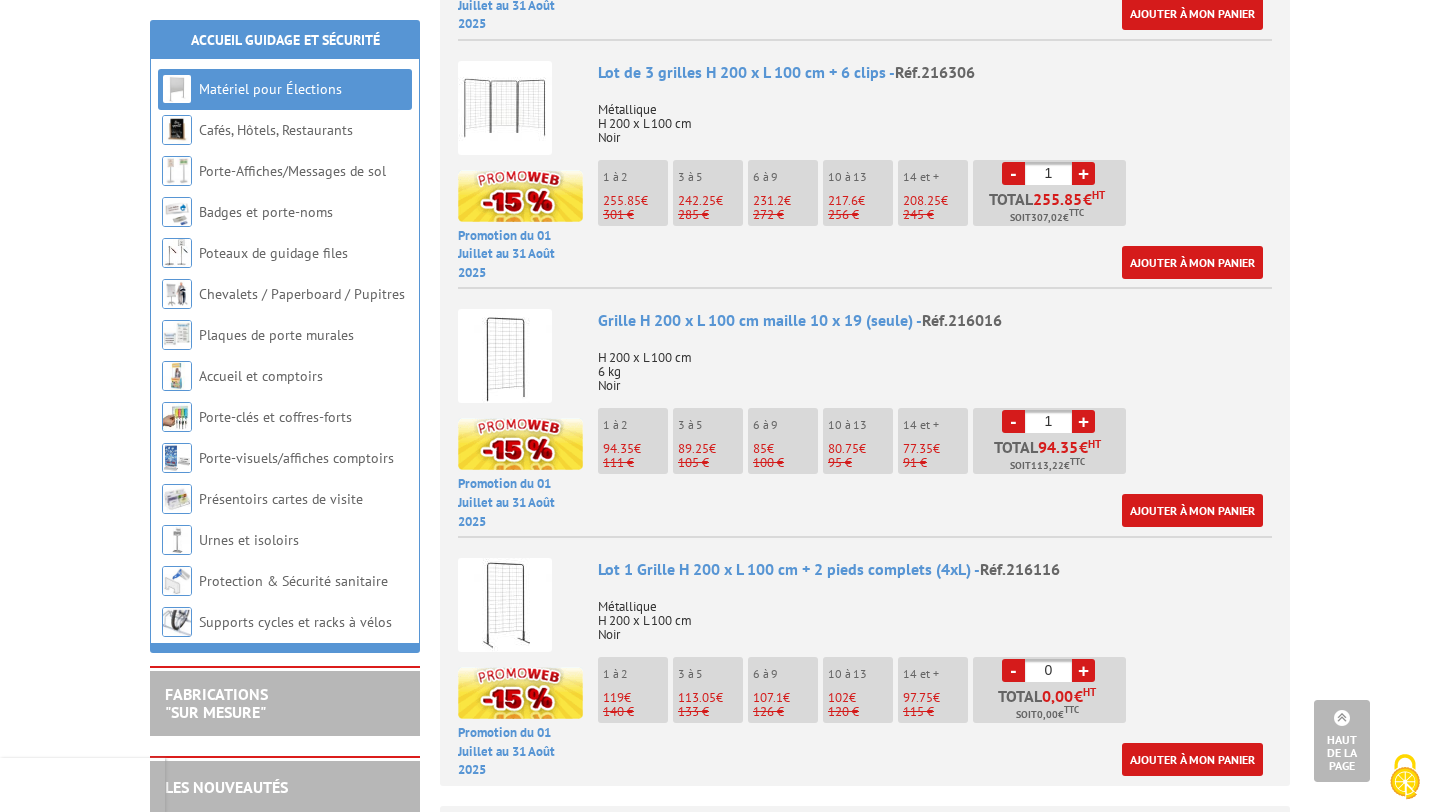 type on "0" 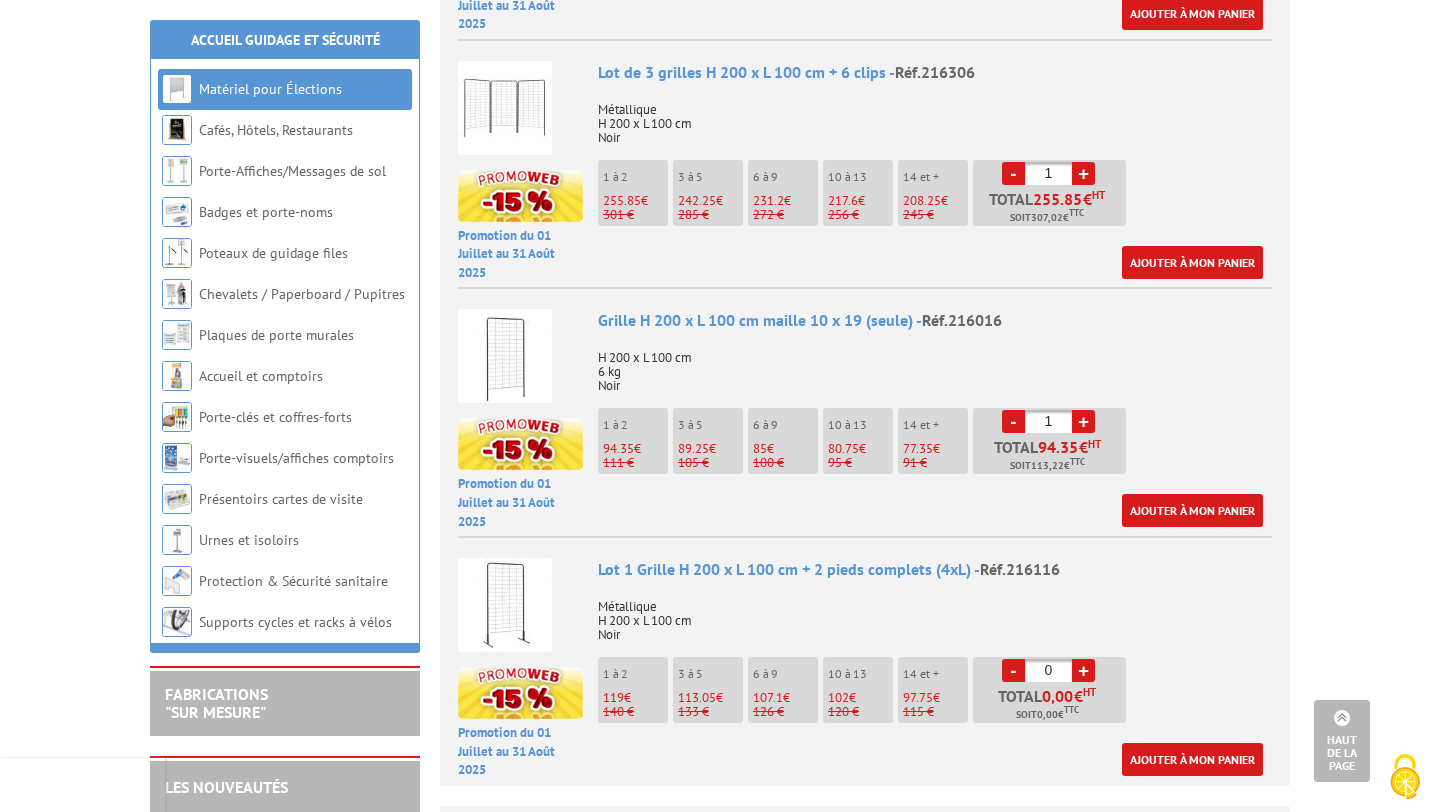 click on "1" at bounding box center (1048, 421) 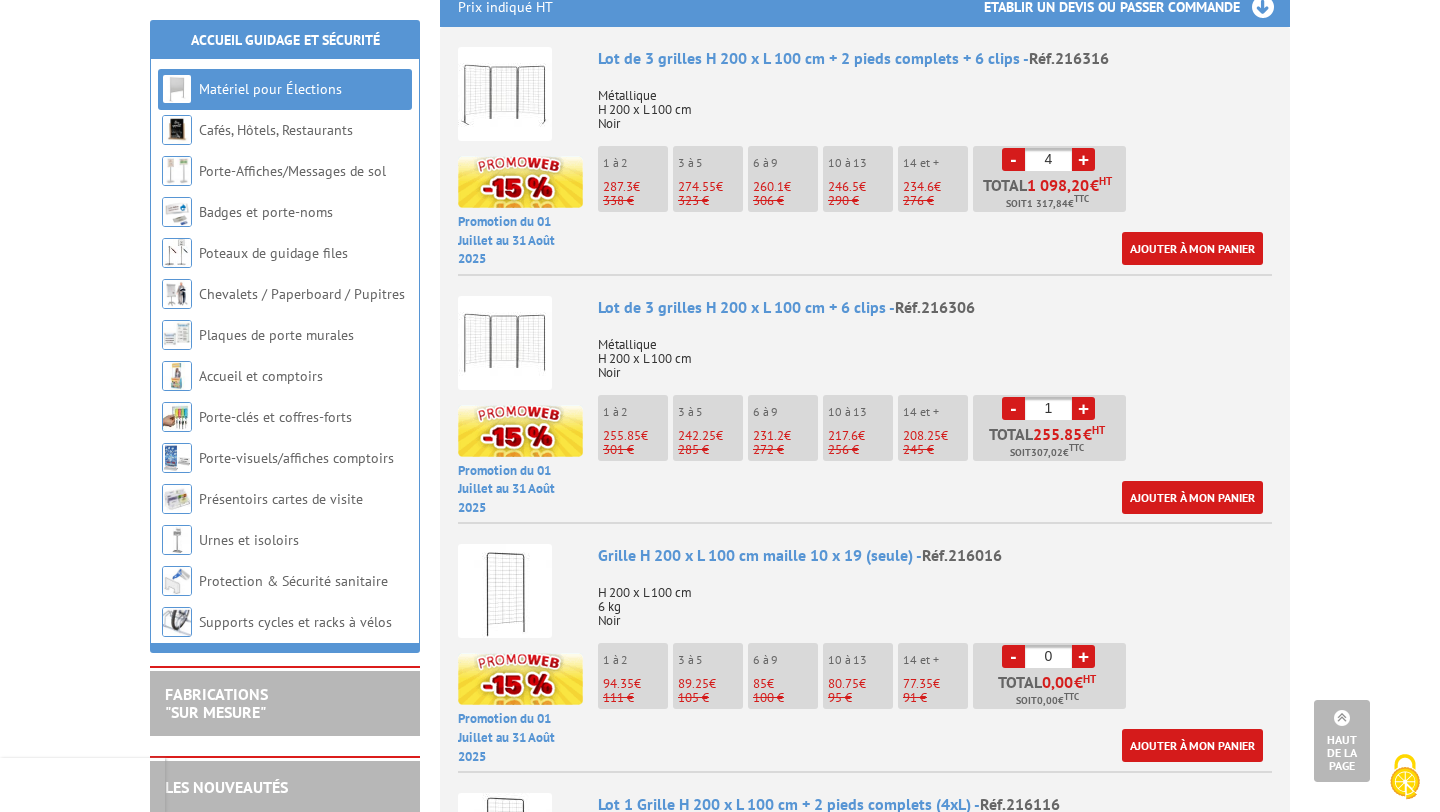 scroll, scrollTop: 833, scrollLeft: 0, axis: vertical 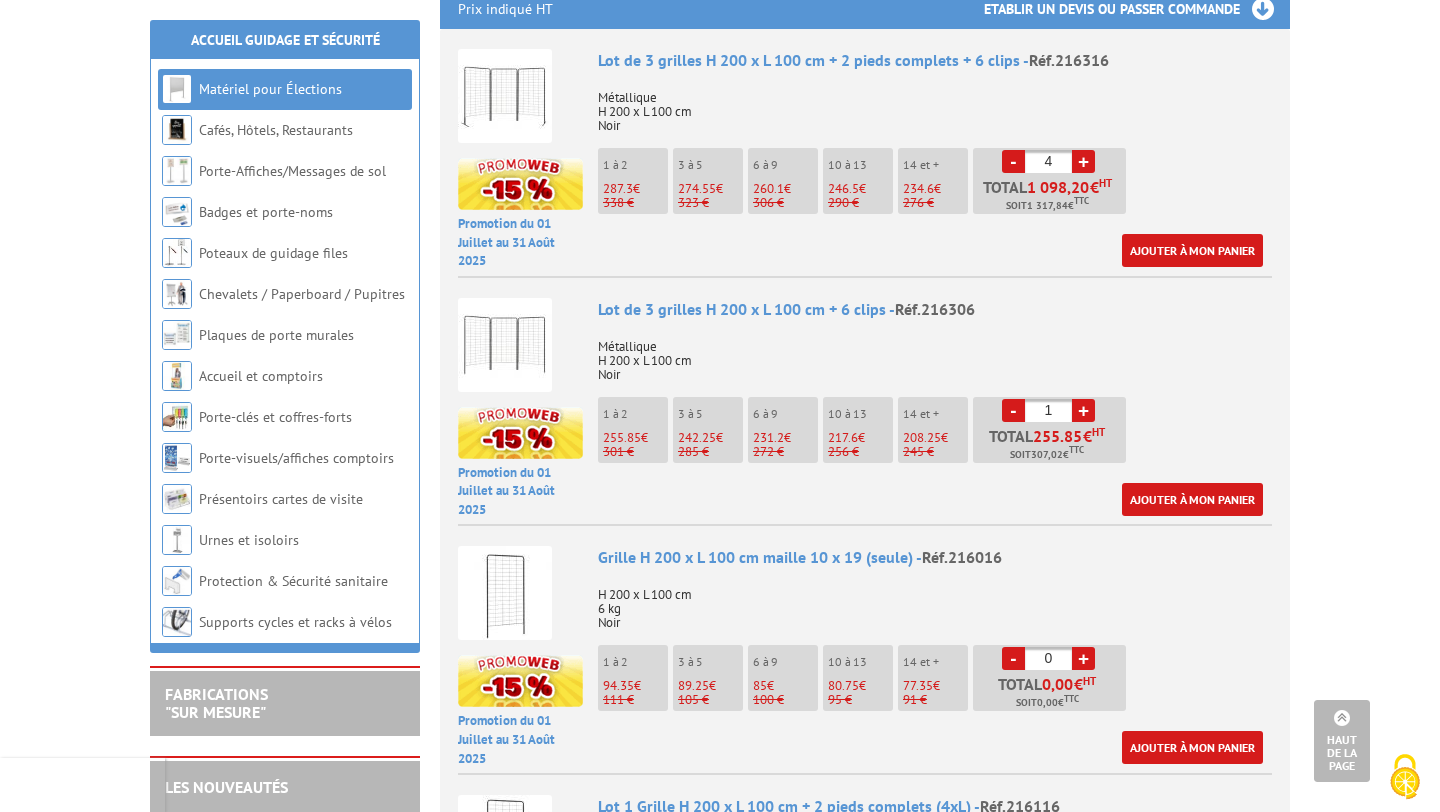 type on "0" 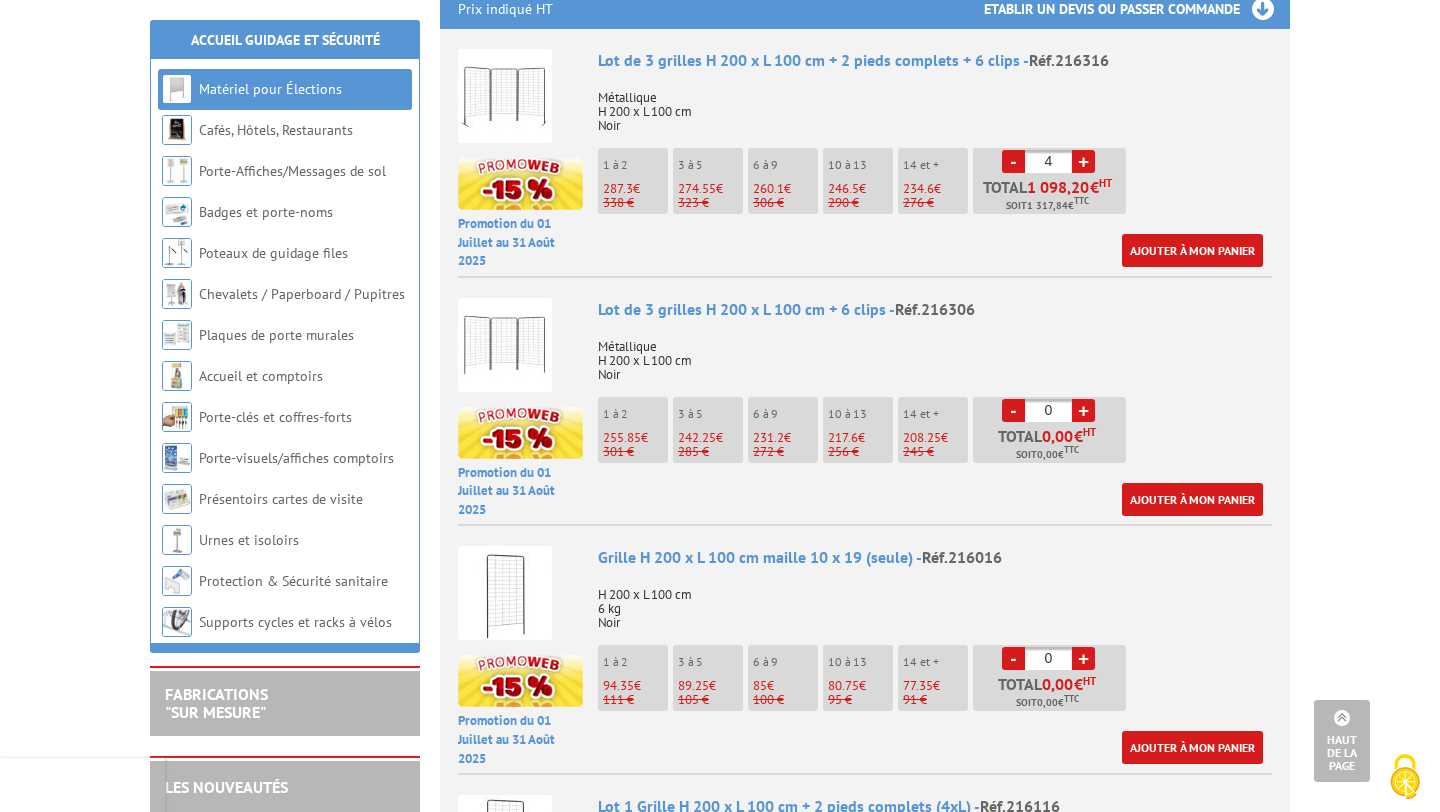 type on "0" 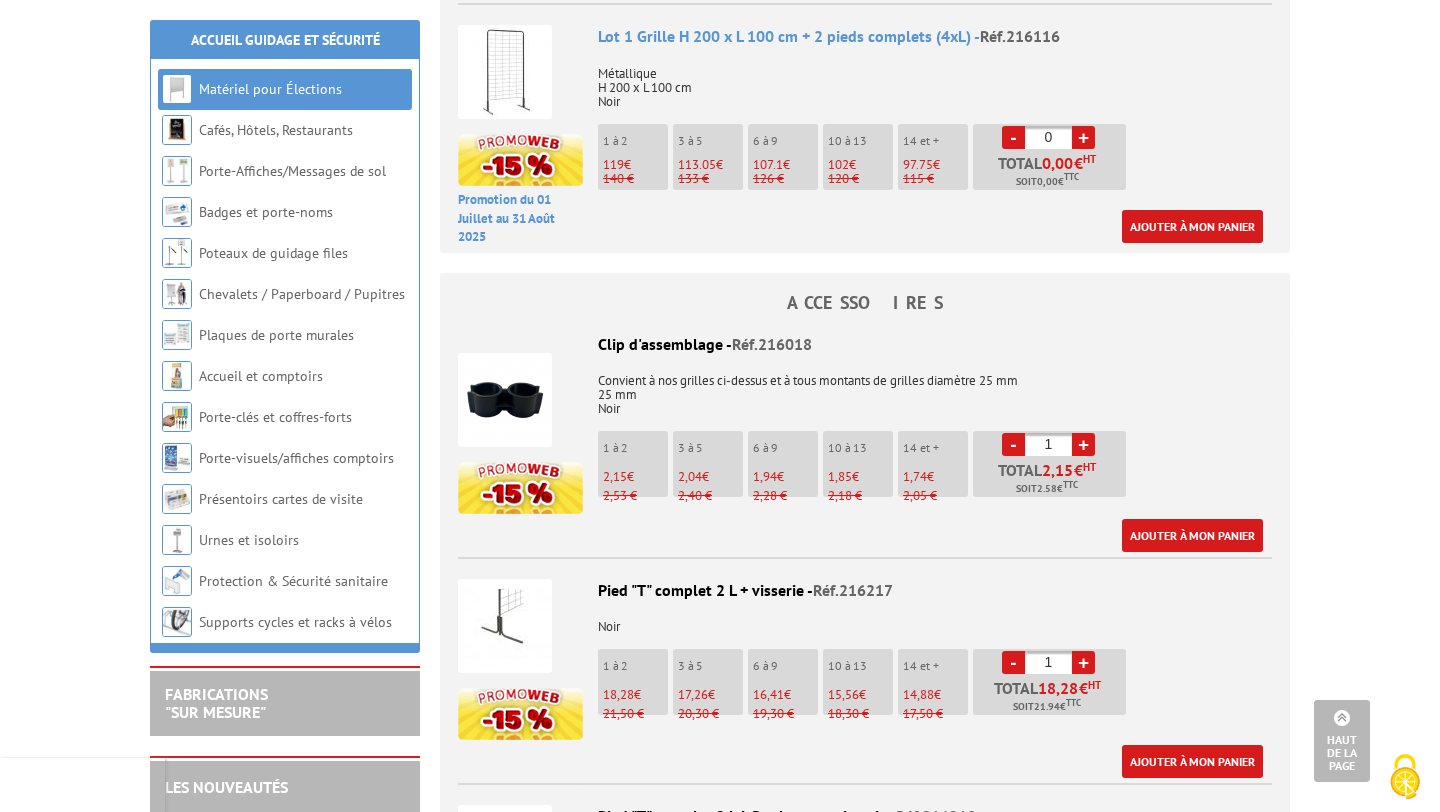scroll, scrollTop: 1612, scrollLeft: 0, axis: vertical 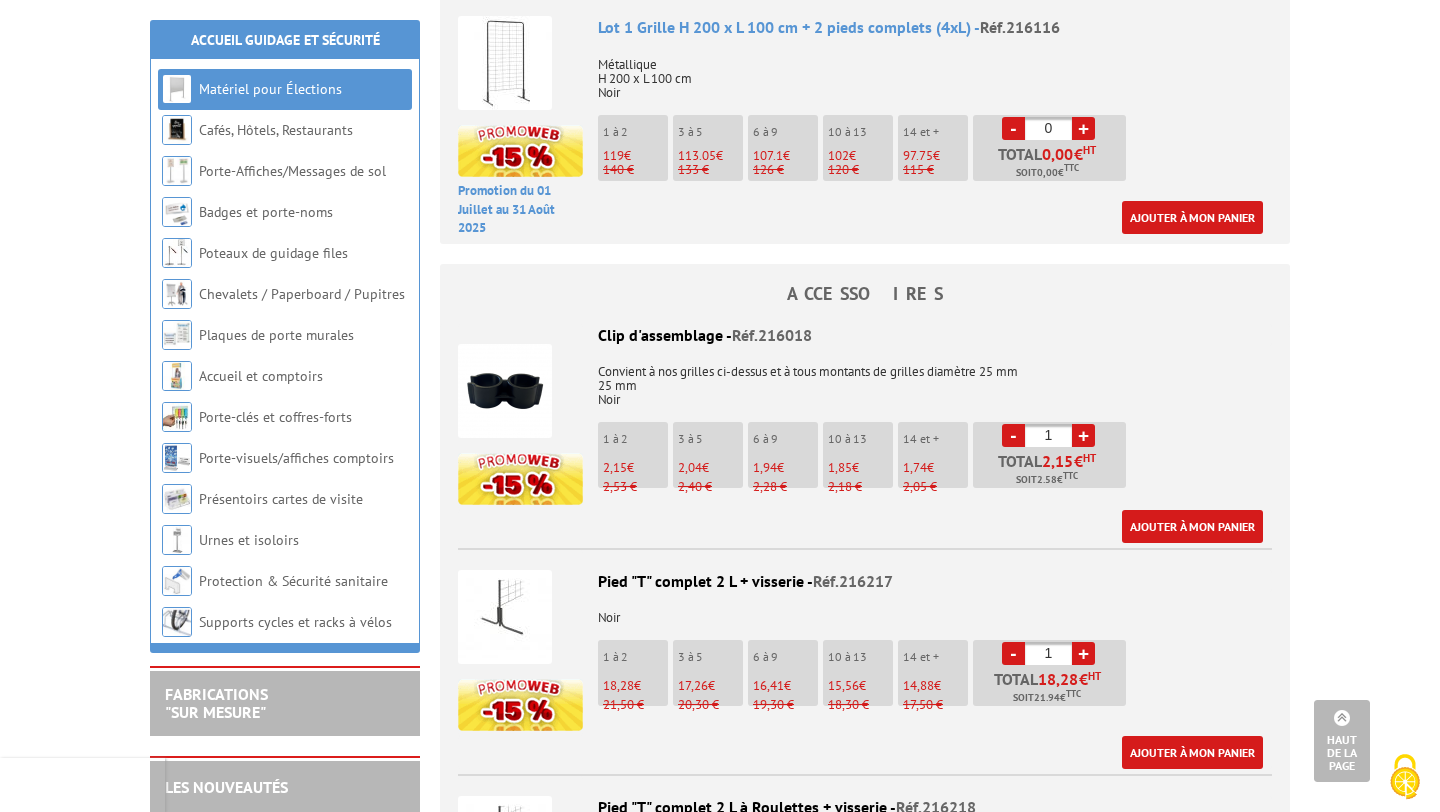 click on "+" at bounding box center [1083, 653] 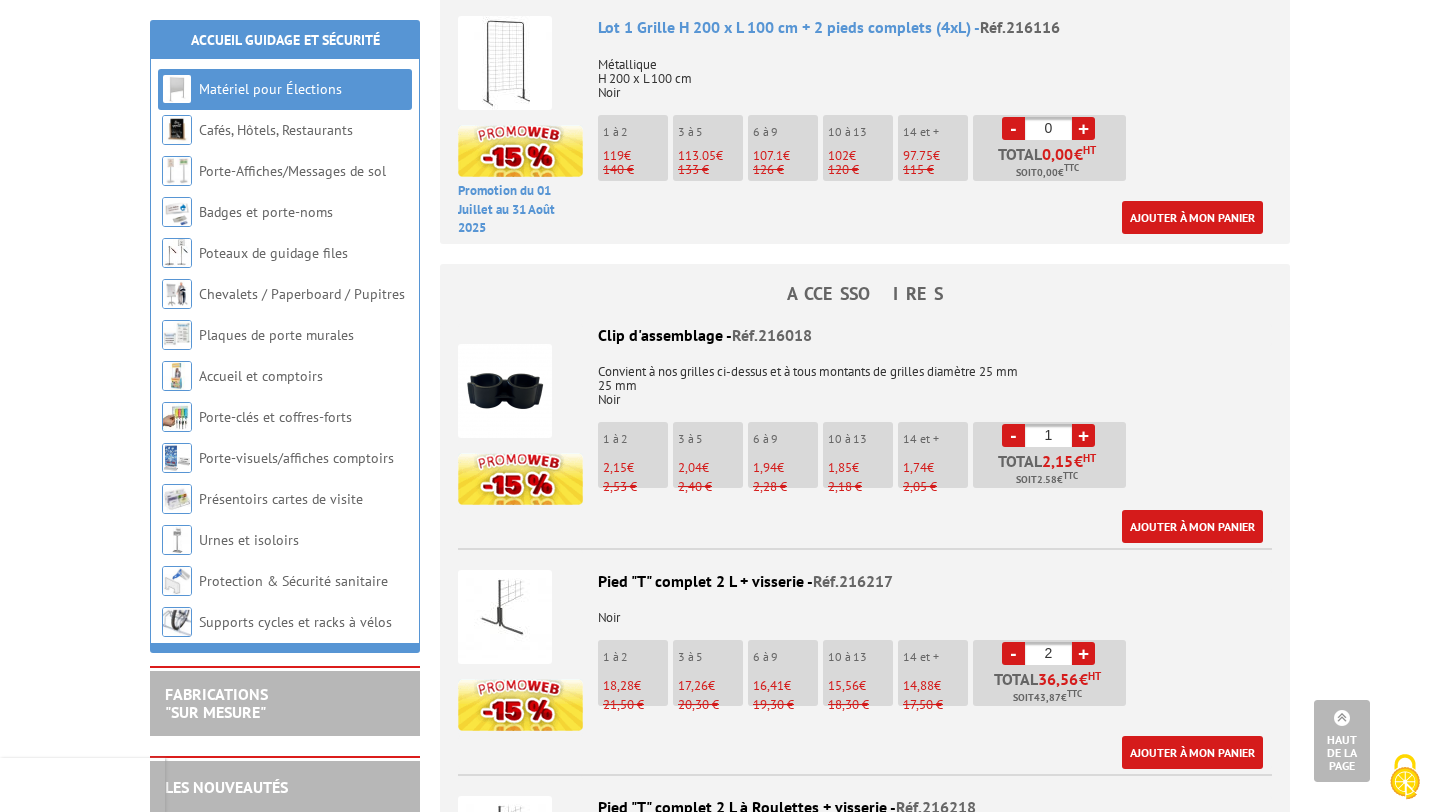 click on "+" at bounding box center [1083, 653] 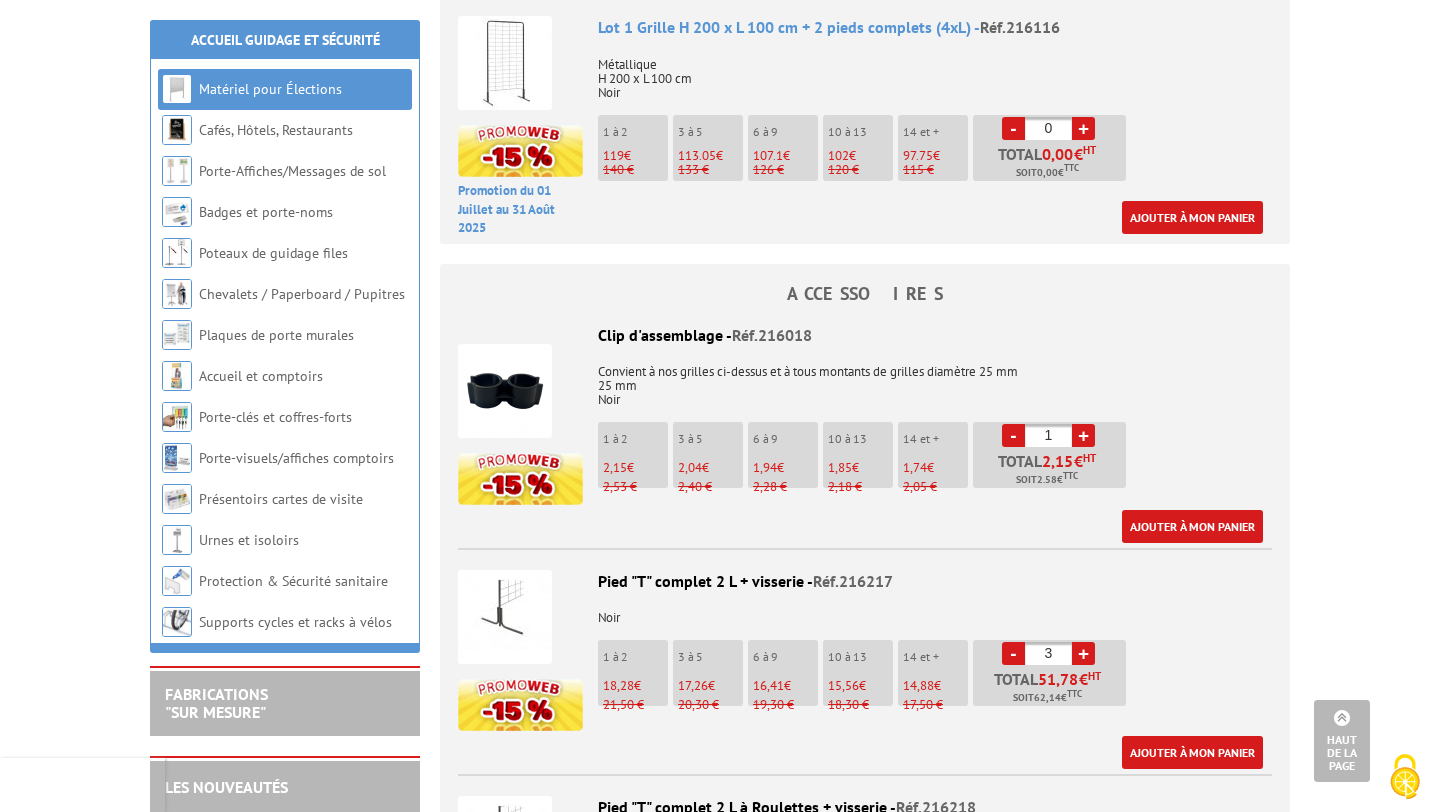 click on "+" at bounding box center [1083, 653] 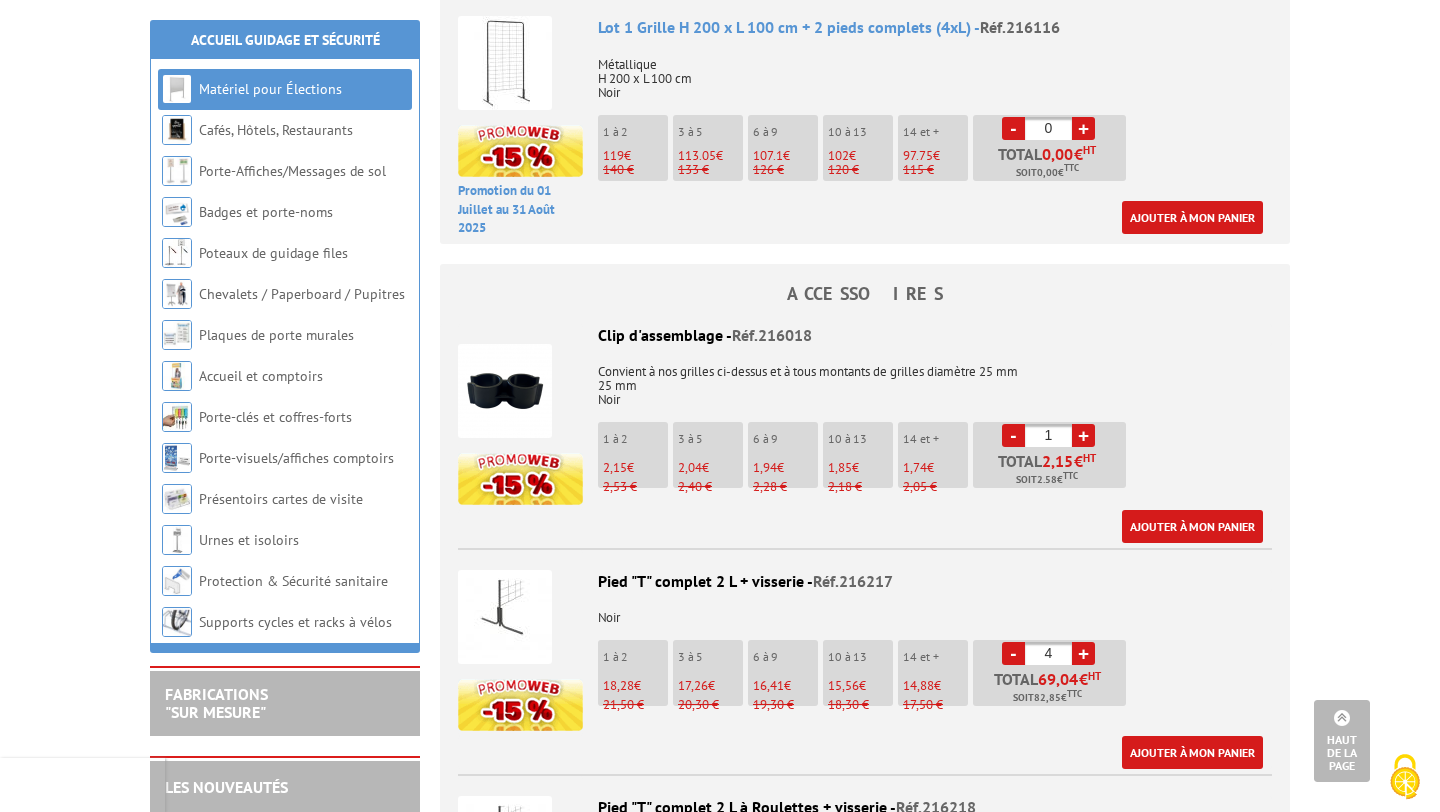 click on "+" at bounding box center [1083, 653] 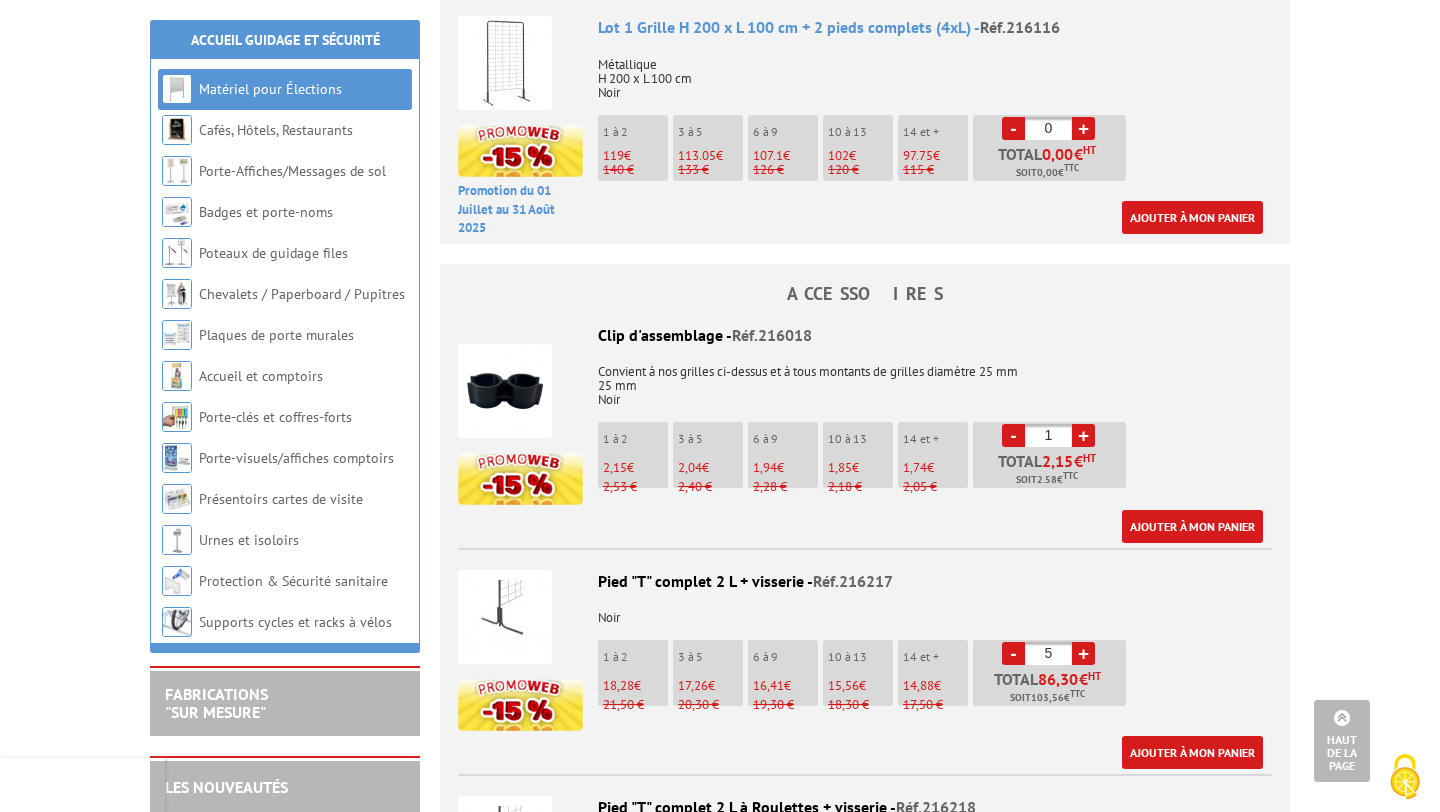 click on "+" at bounding box center (1083, 653) 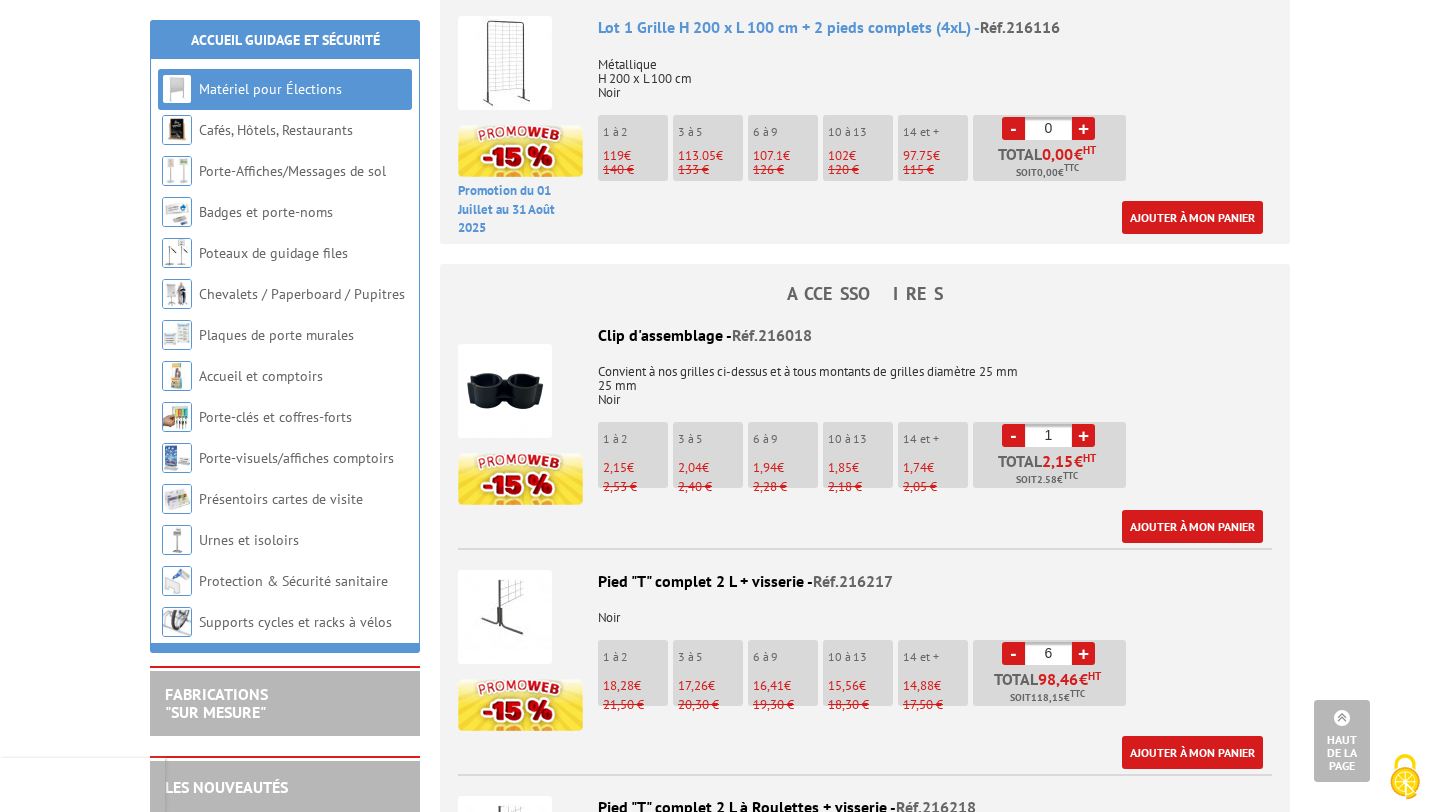 click on "+" at bounding box center (1083, 653) 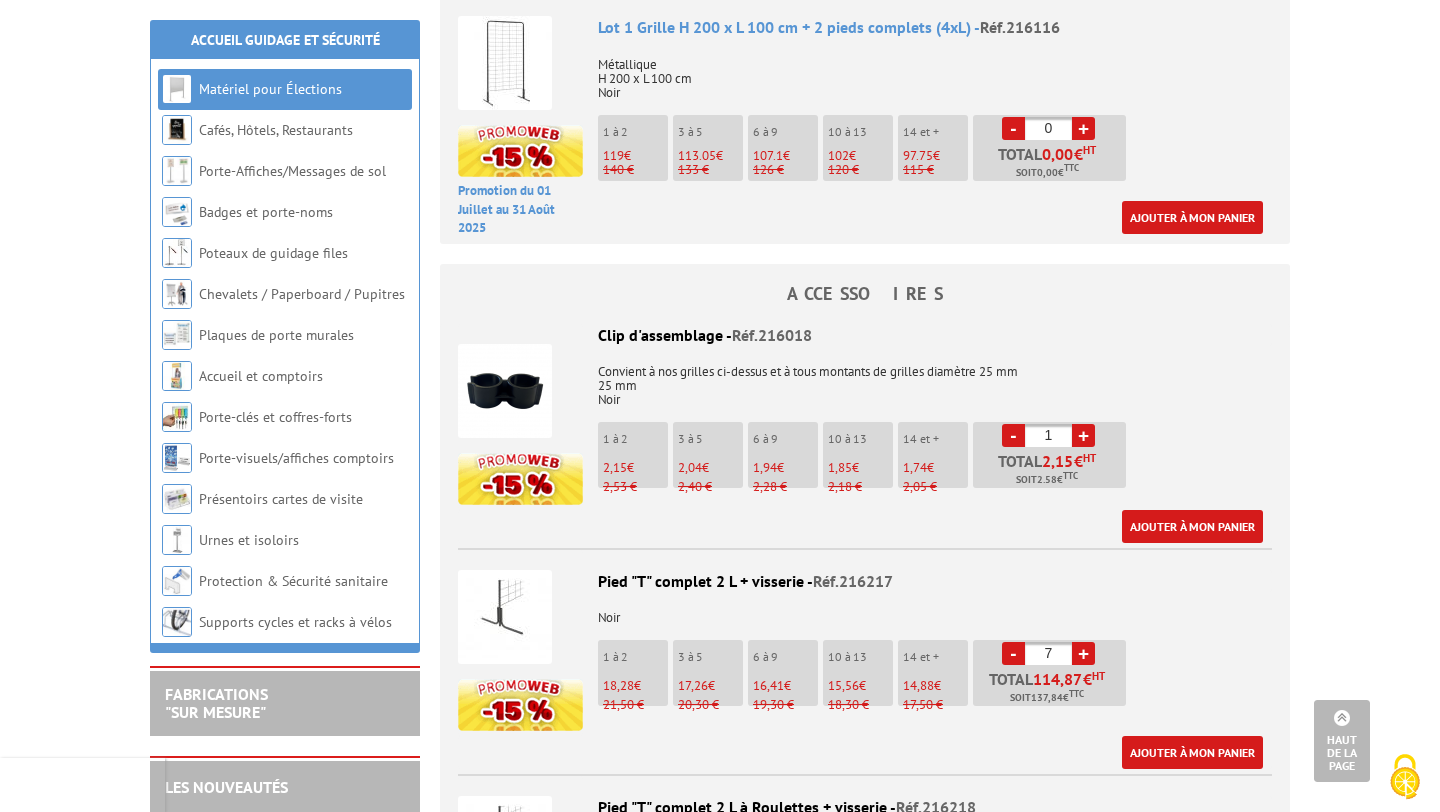 click on "+" at bounding box center (1083, 653) 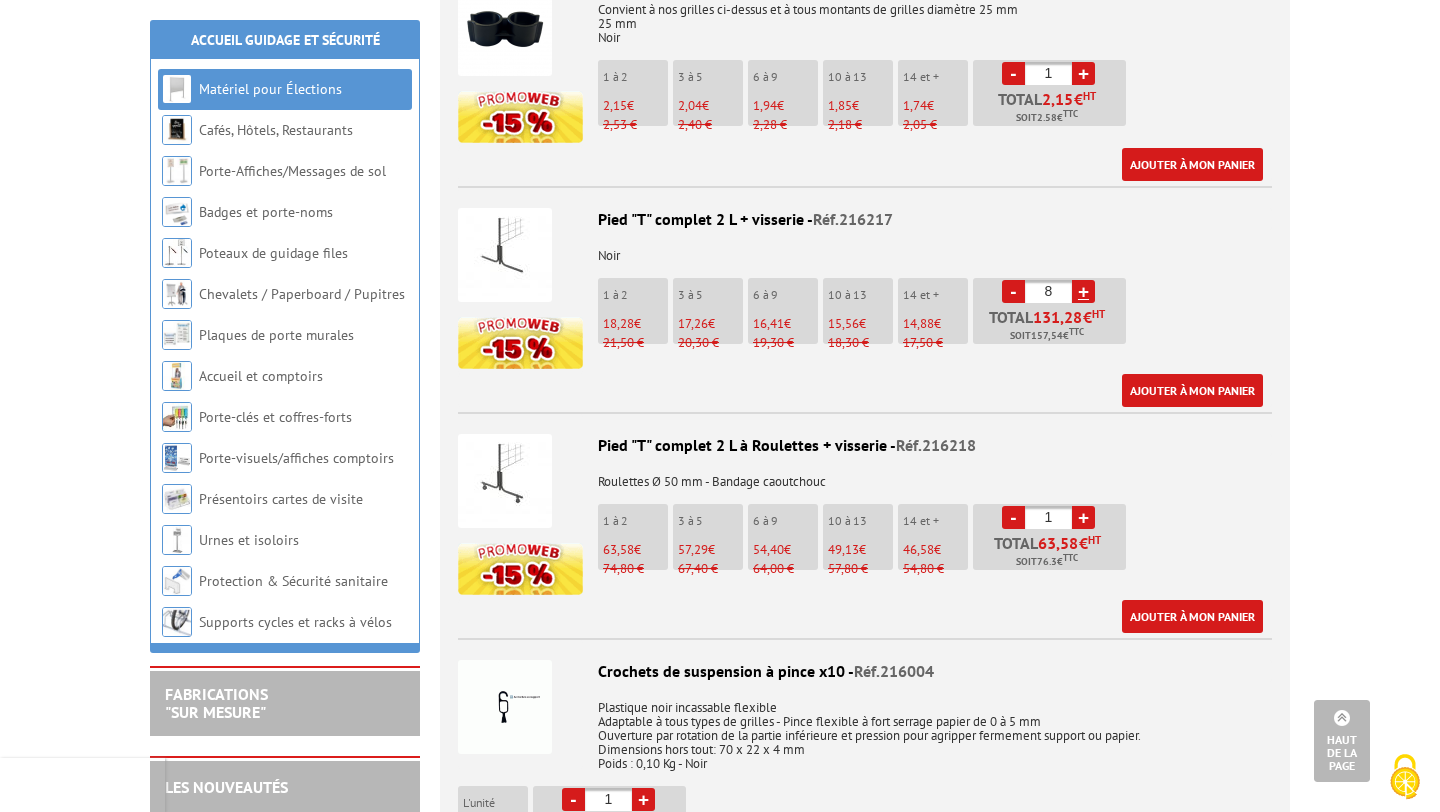 scroll, scrollTop: 1975, scrollLeft: 0, axis: vertical 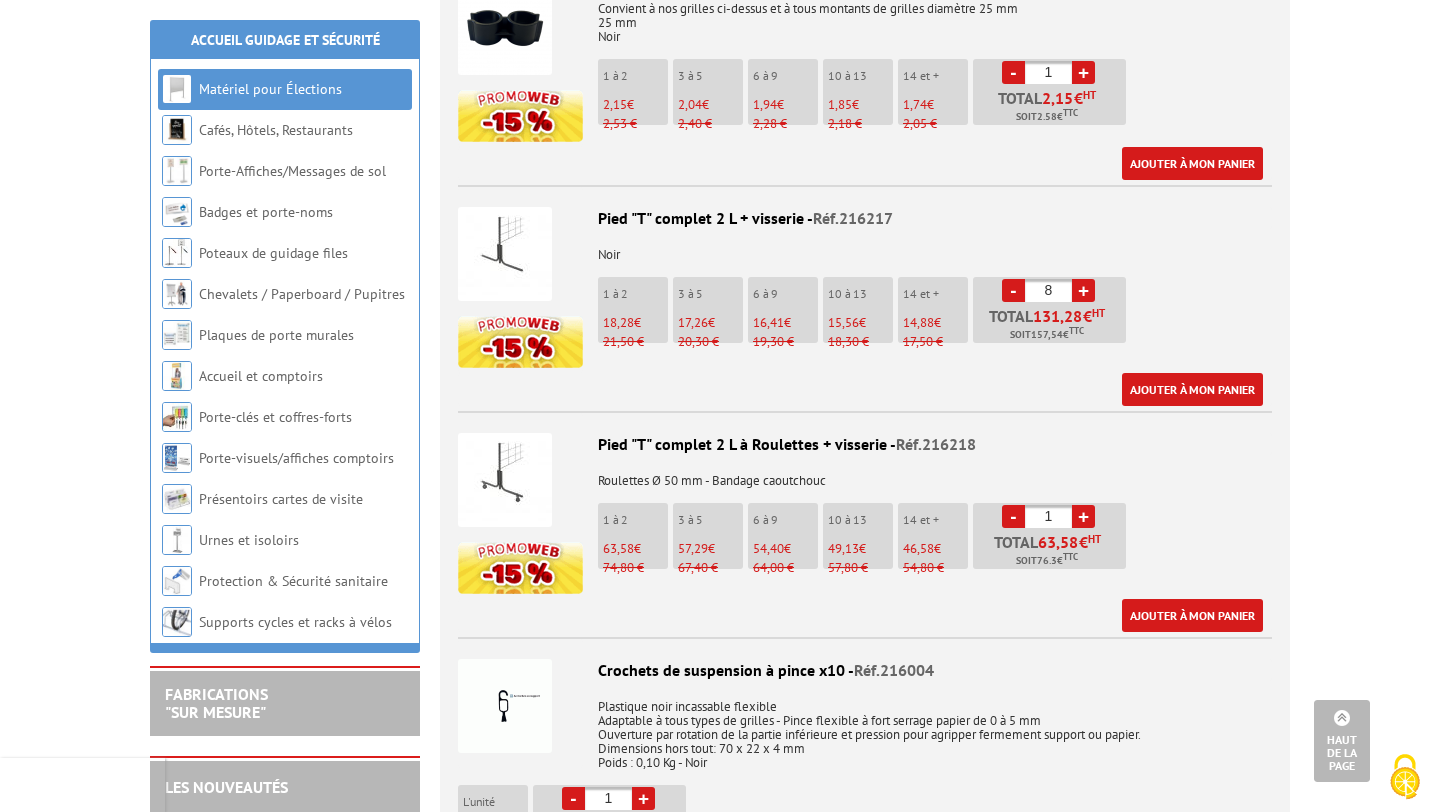 click at bounding box center (505, 254) 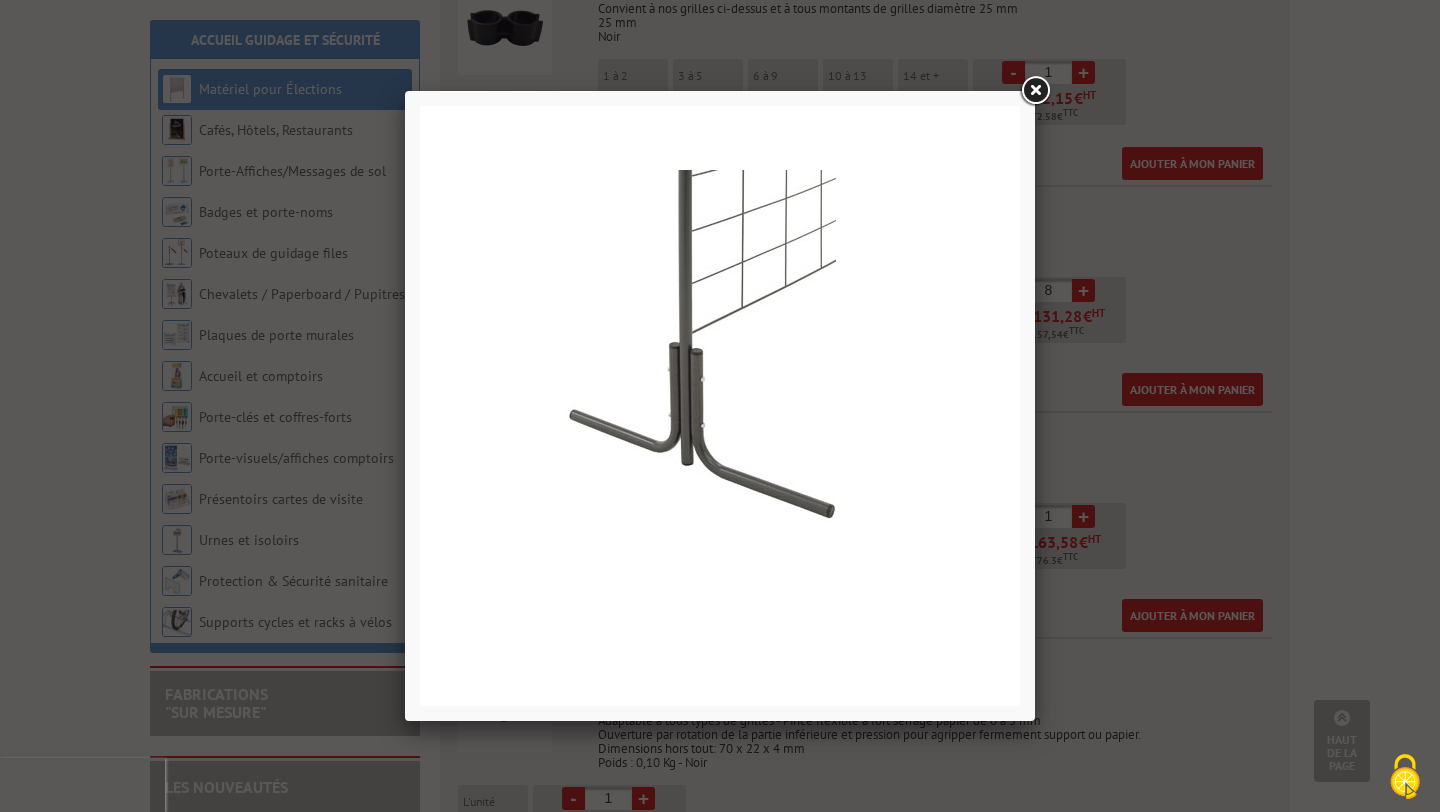 click at bounding box center (1035, 91) 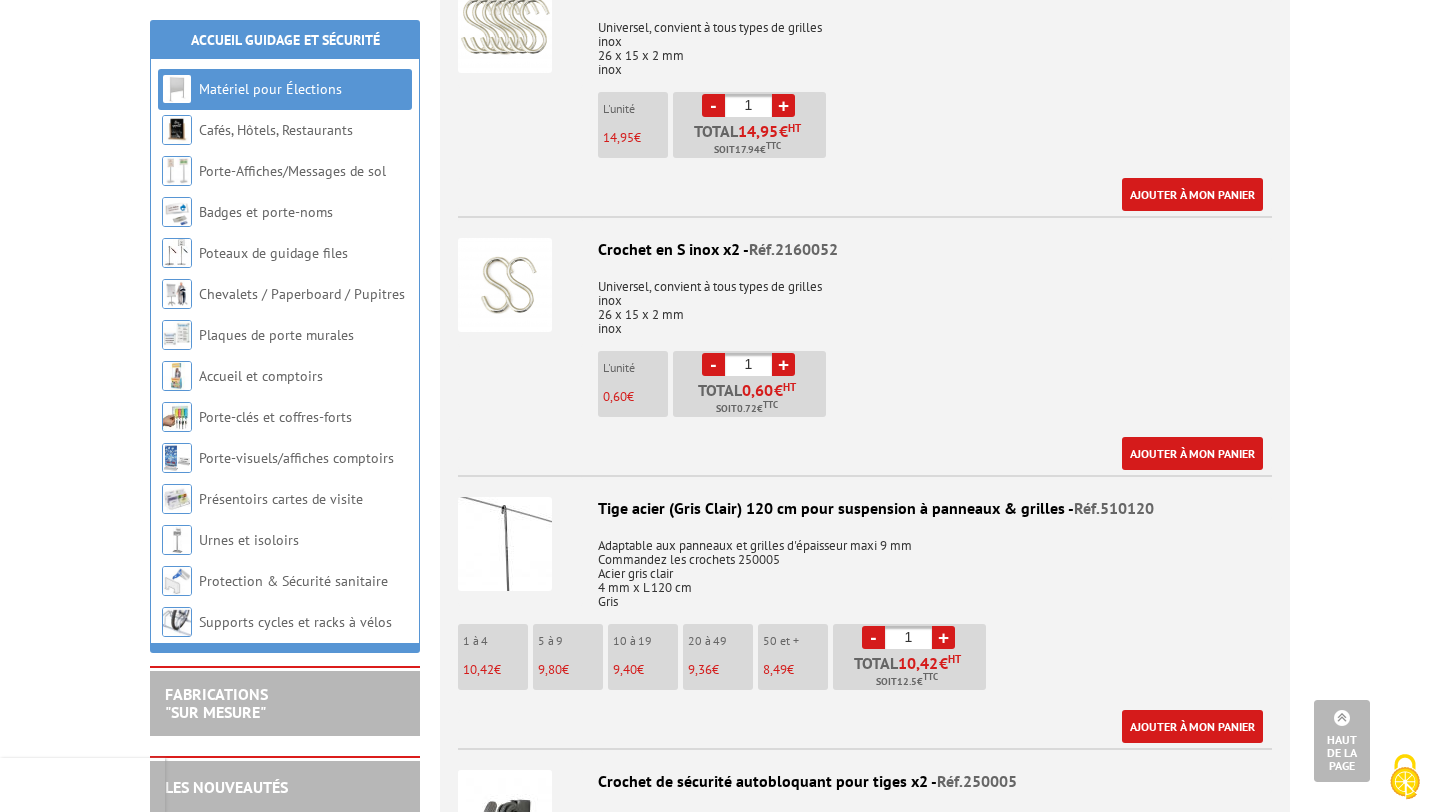 scroll, scrollTop: 2941, scrollLeft: 0, axis: vertical 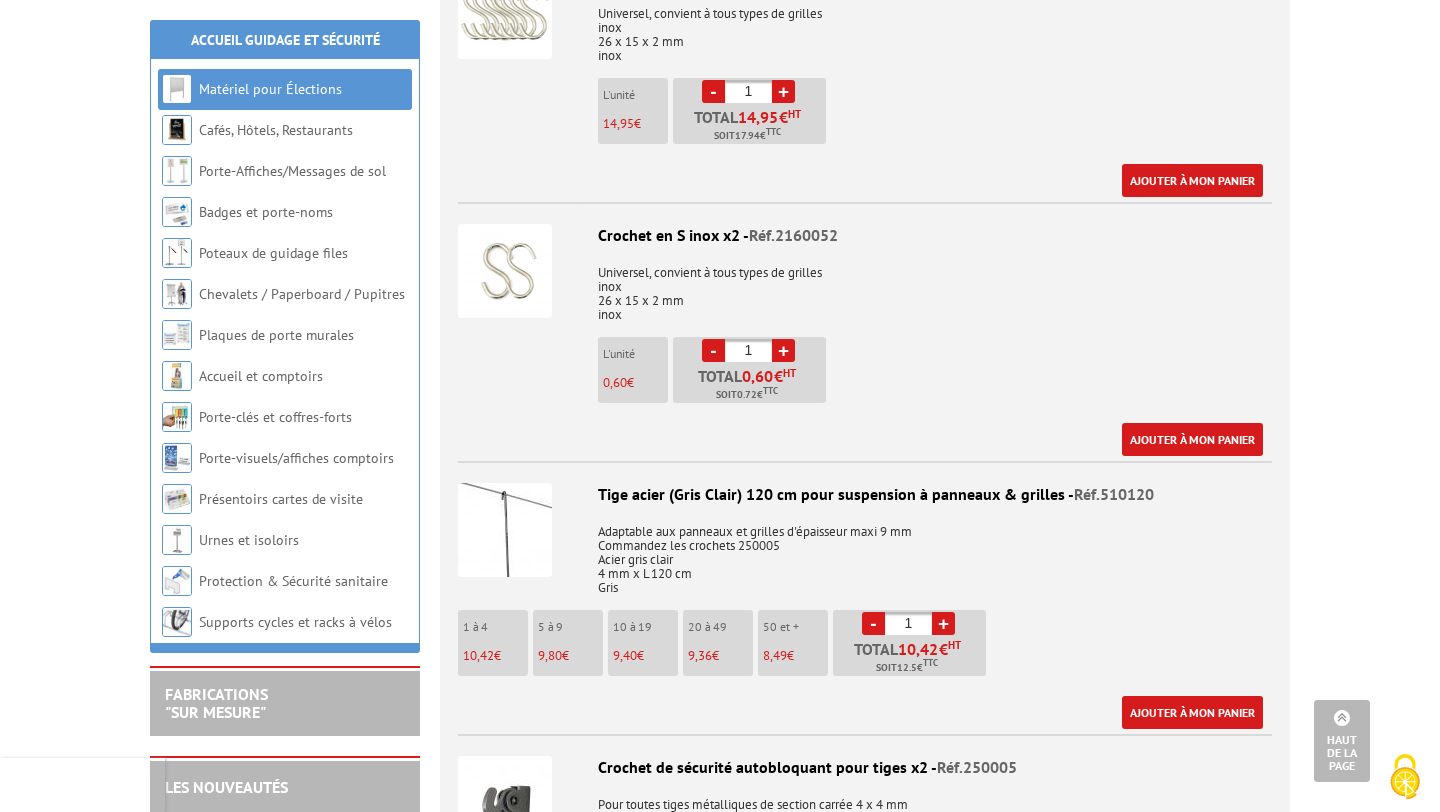 click at bounding box center [505, 530] 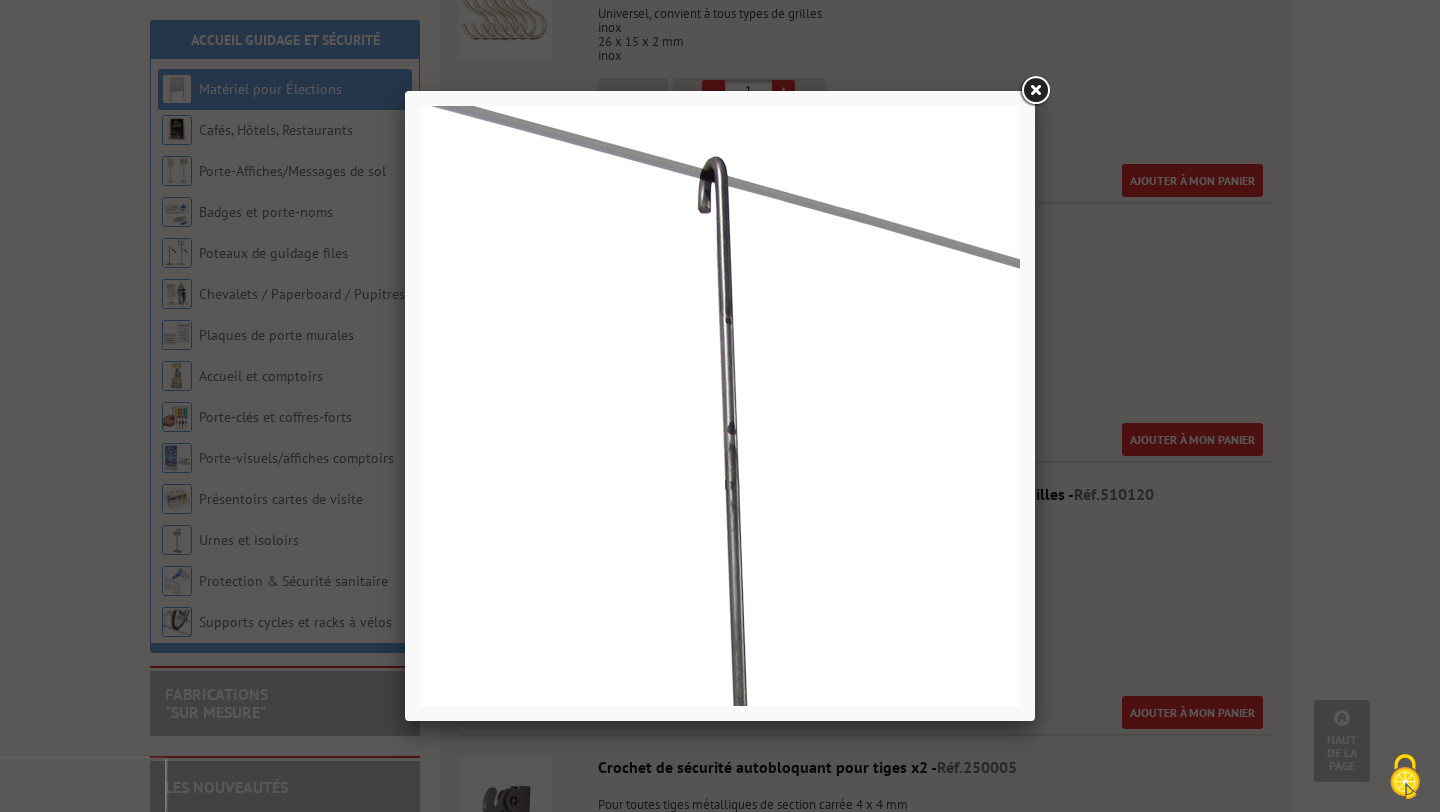 click at bounding box center (1035, 91) 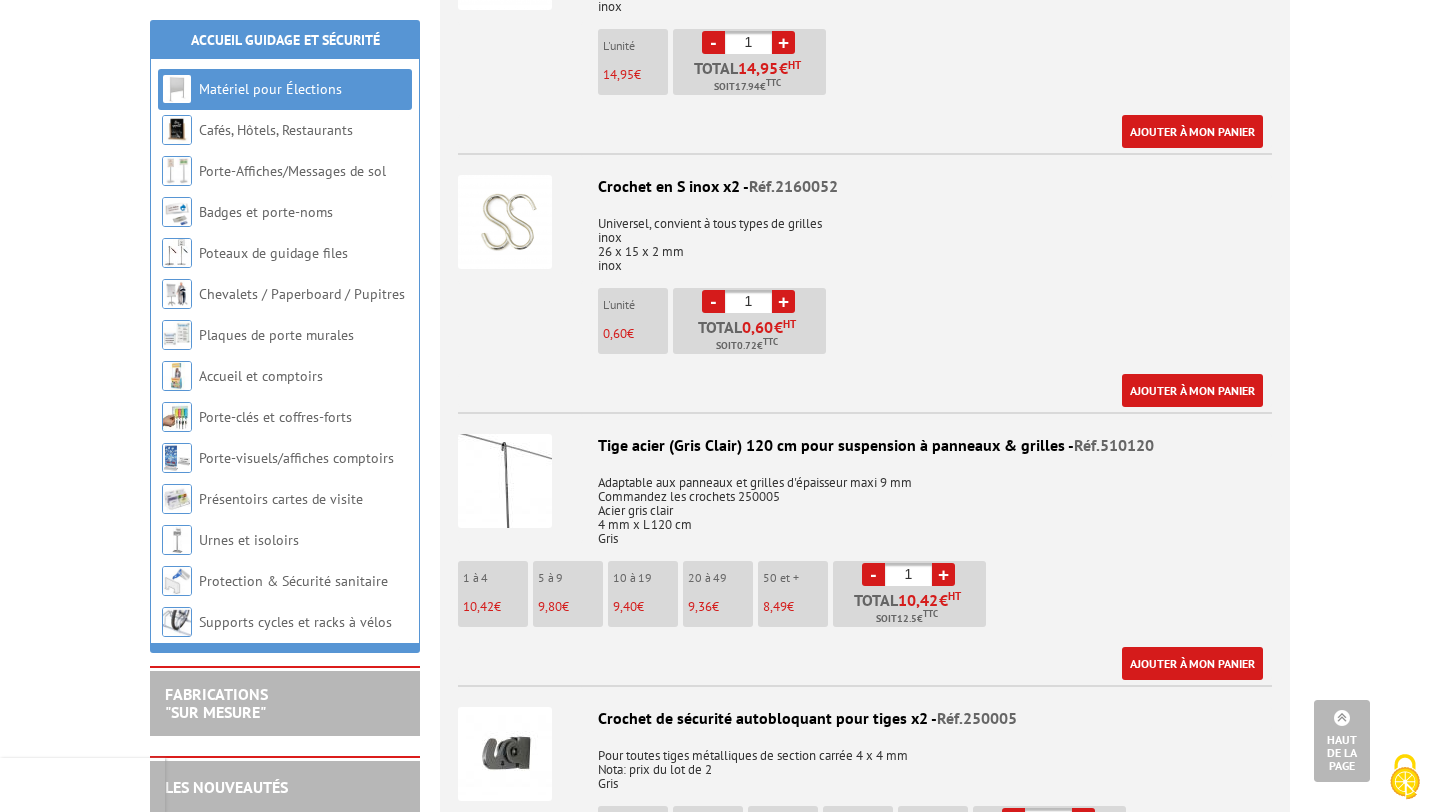 scroll, scrollTop: 2991, scrollLeft: 0, axis: vertical 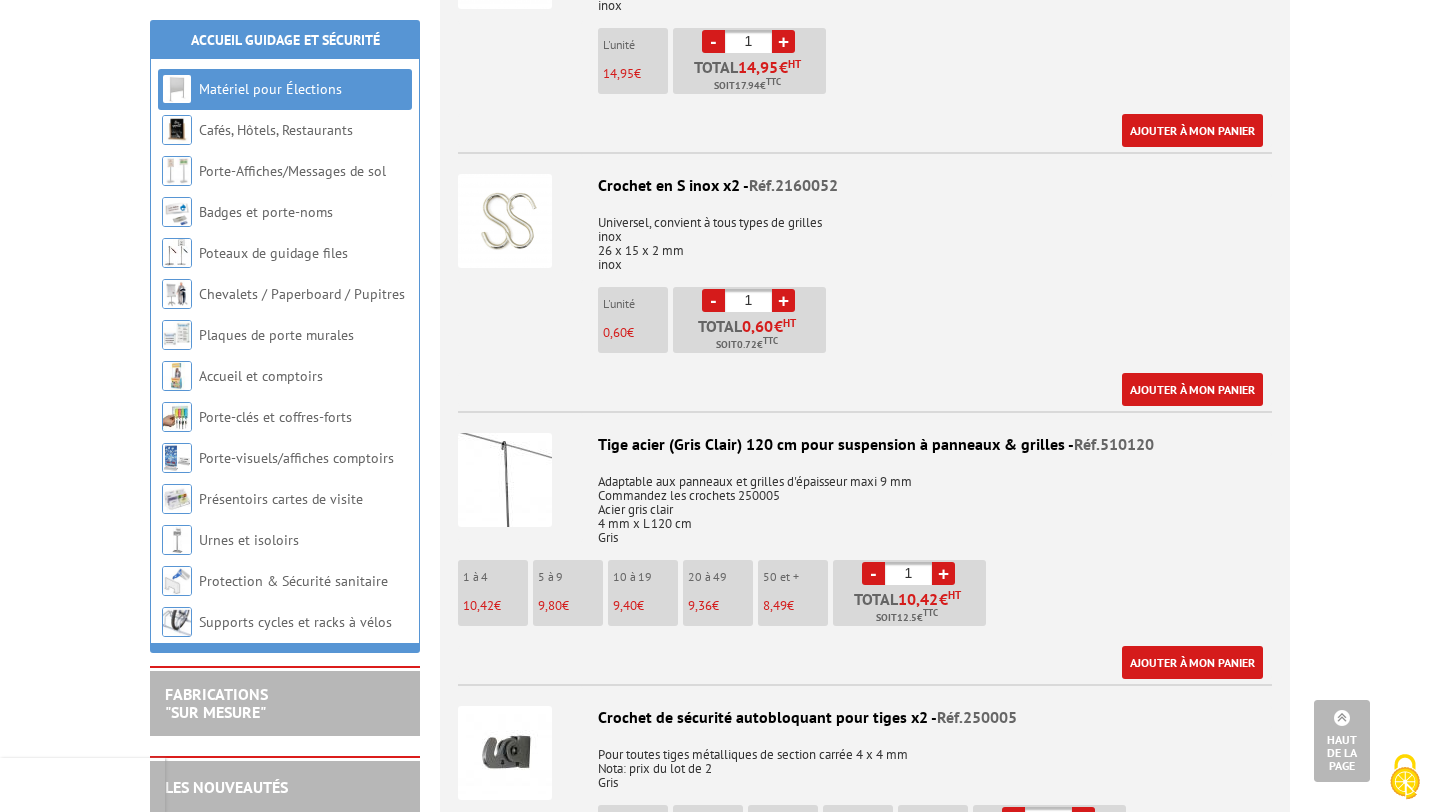 click at bounding box center [505, 480] 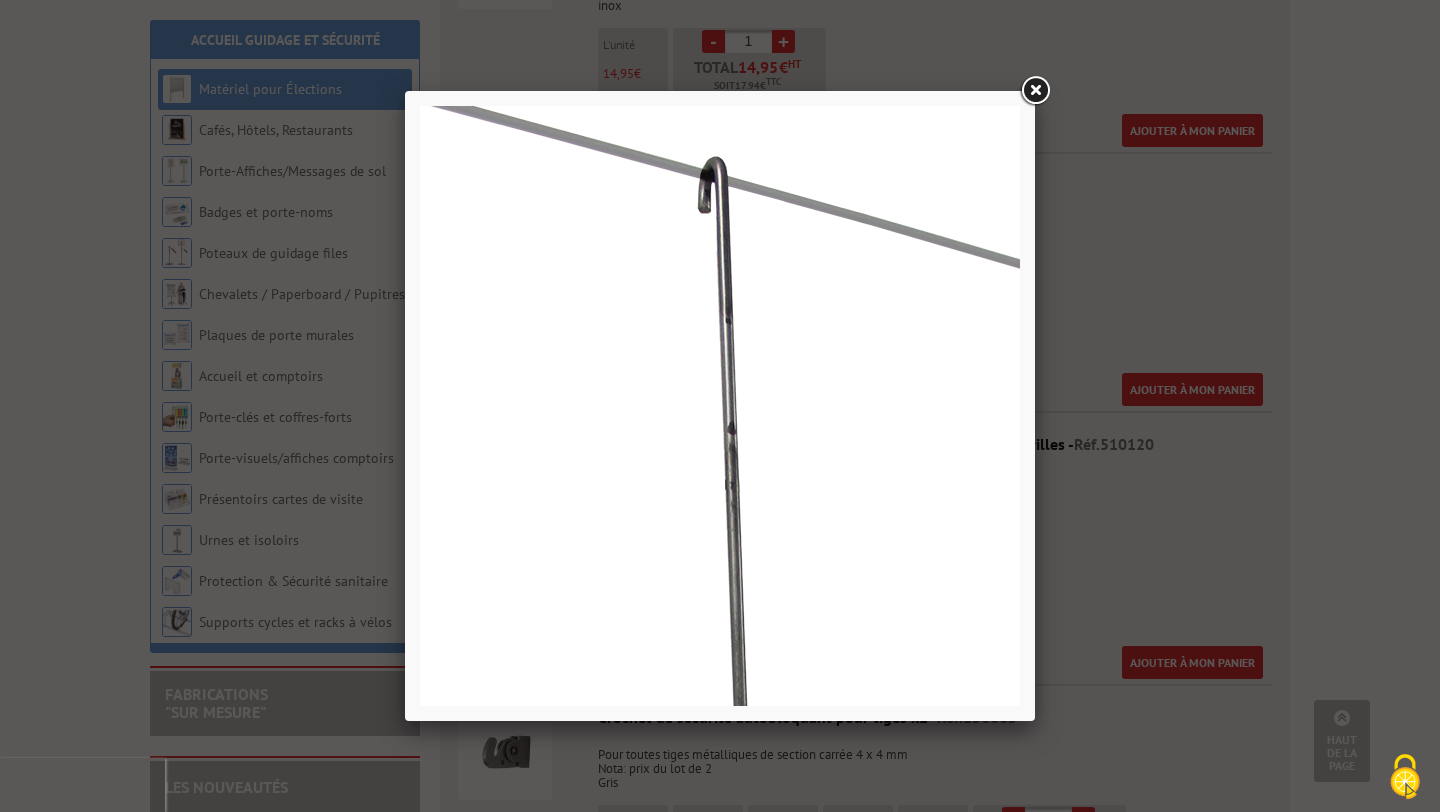 click at bounding box center [720, 406] 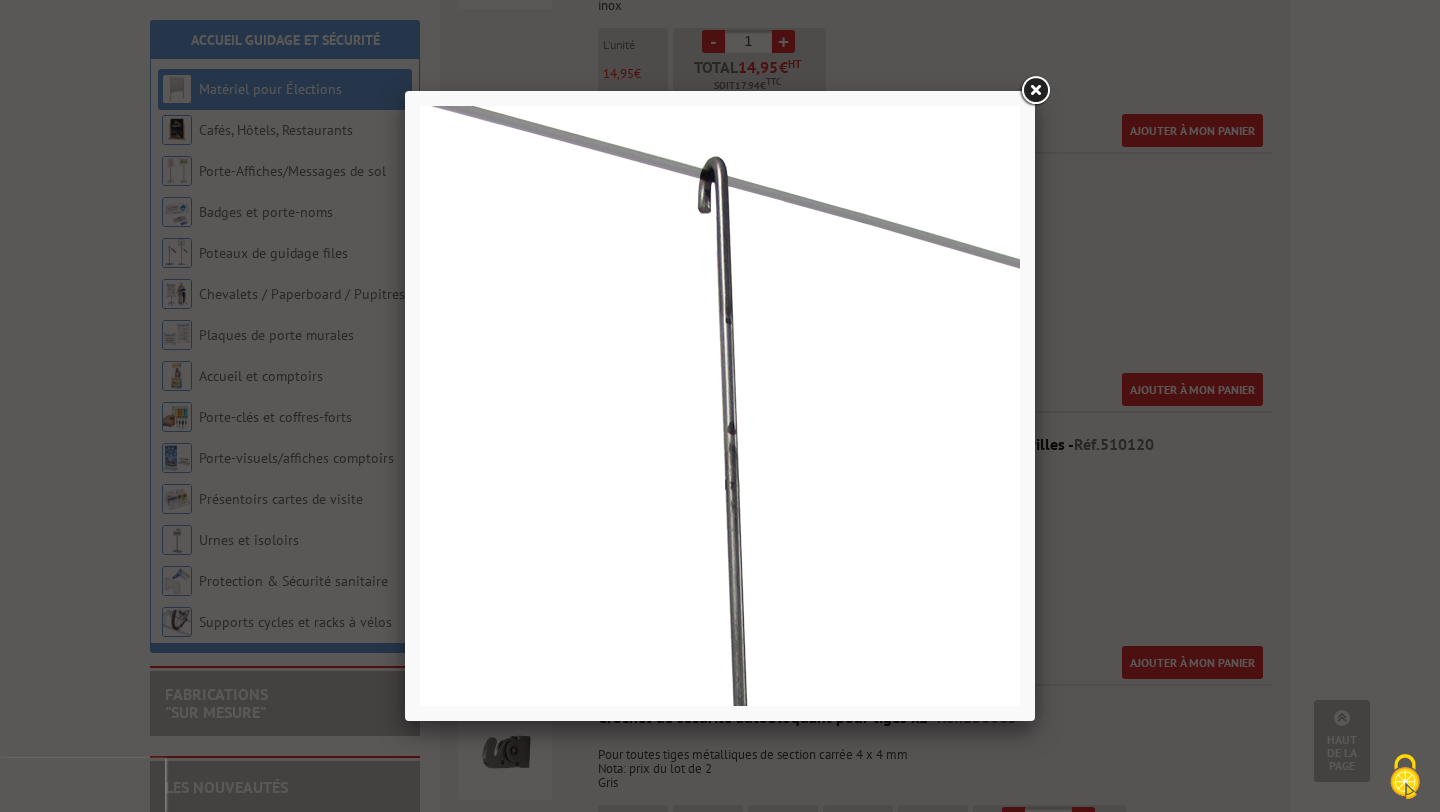click at bounding box center [1035, 91] 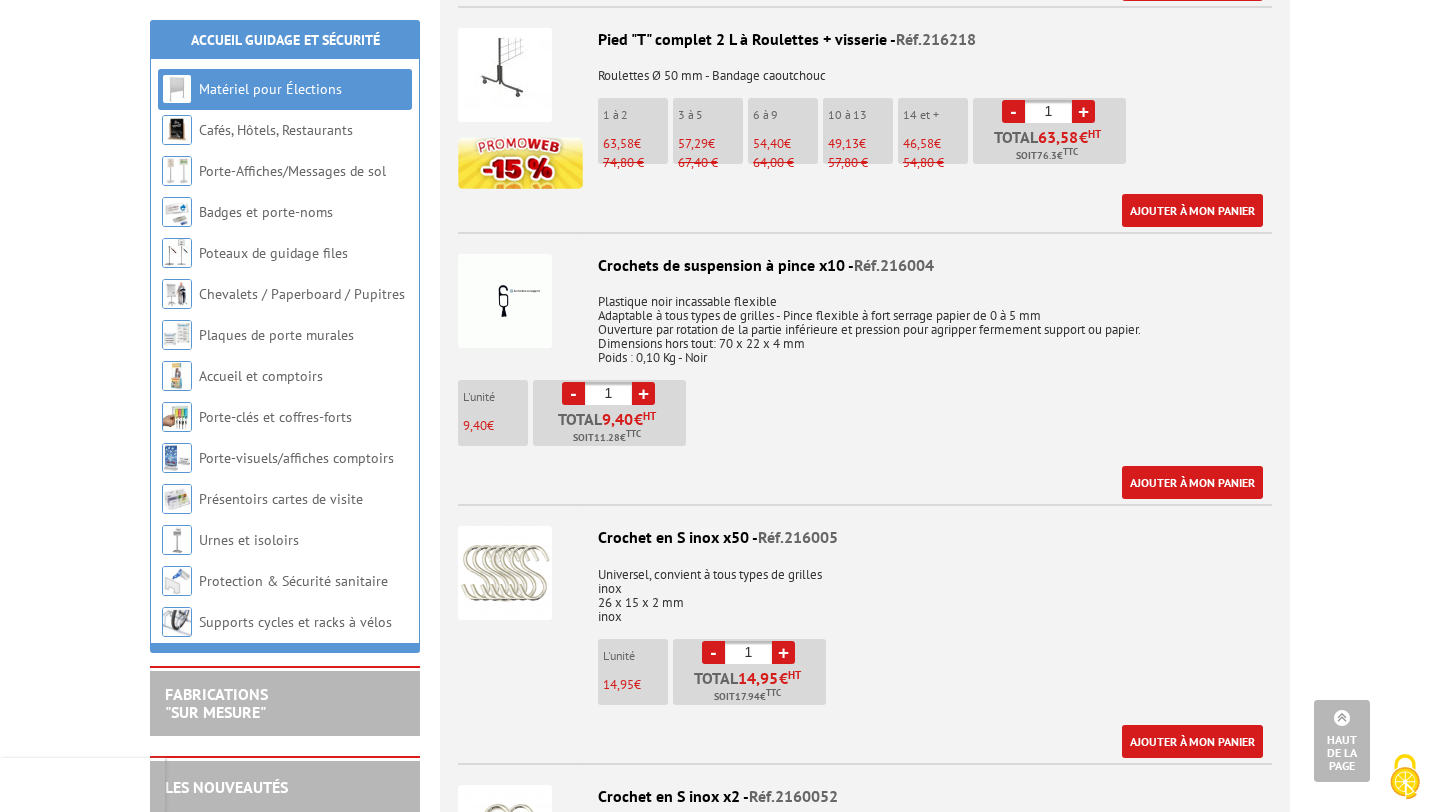 scroll, scrollTop: 2376, scrollLeft: 0, axis: vertical 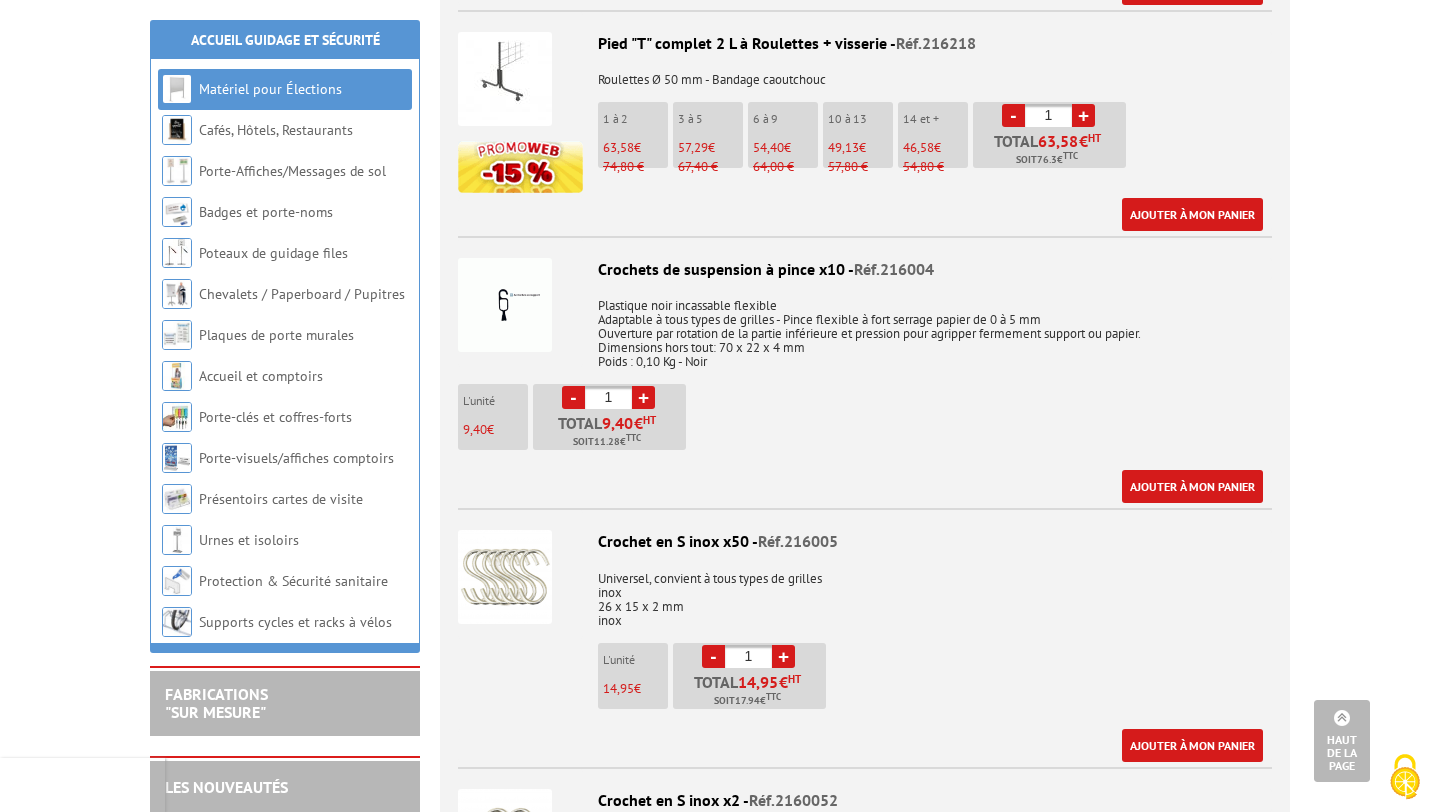 click at bounding box center (505, 305) 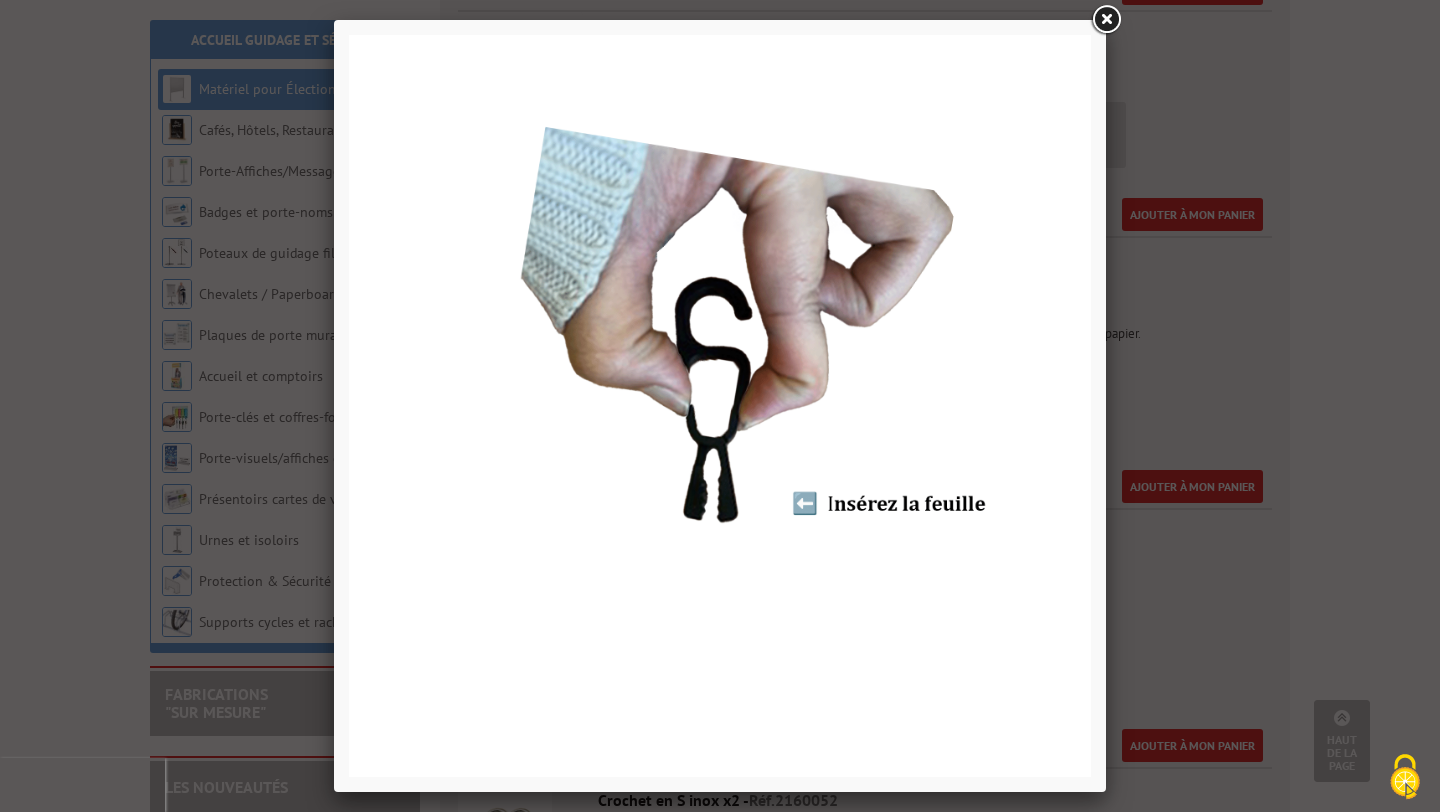 click at bounding box center [1106, 20] 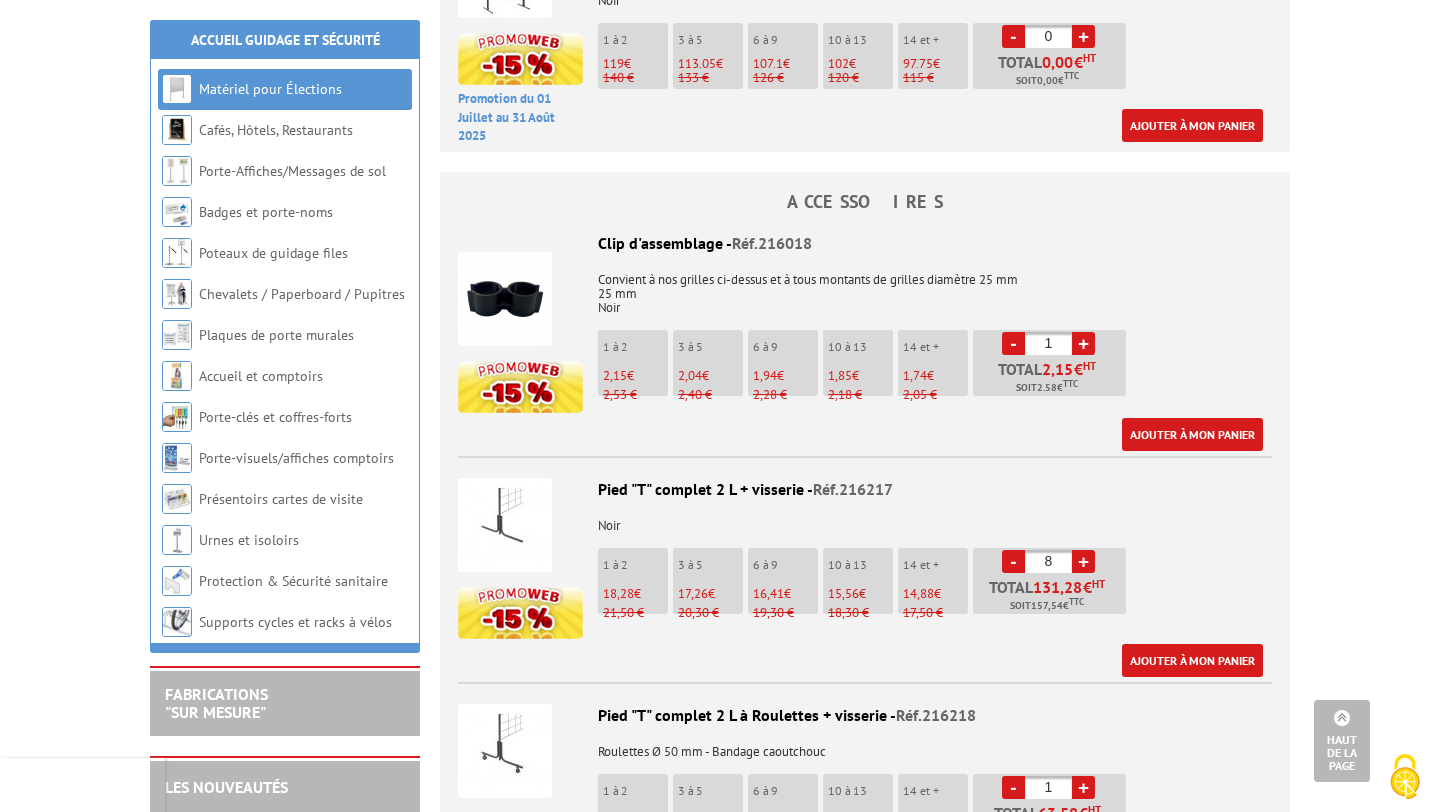 scroll, scrollTop: 1694, scrollLeft: 0, axis: vertical 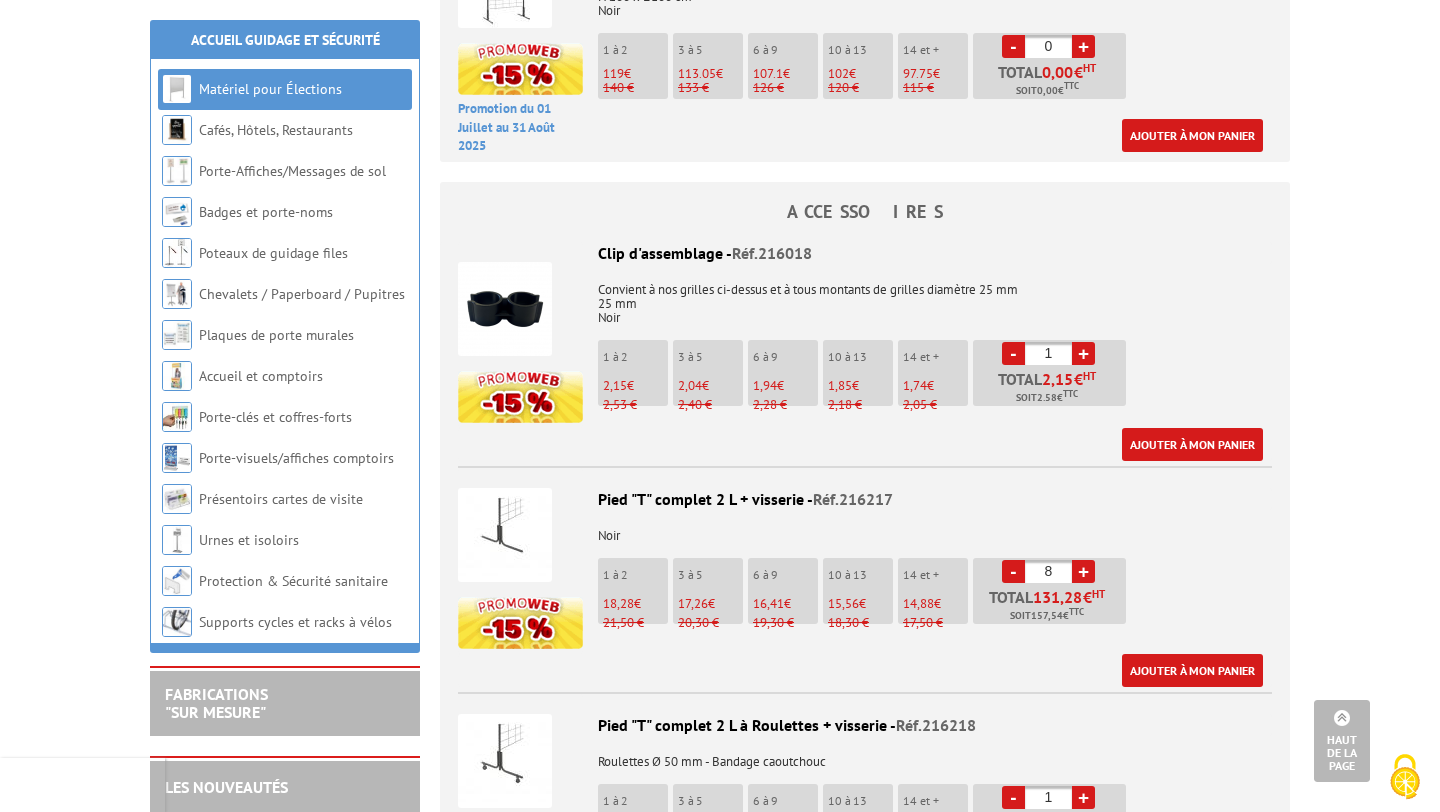 click on "+" at bounding box center (1083, 353) 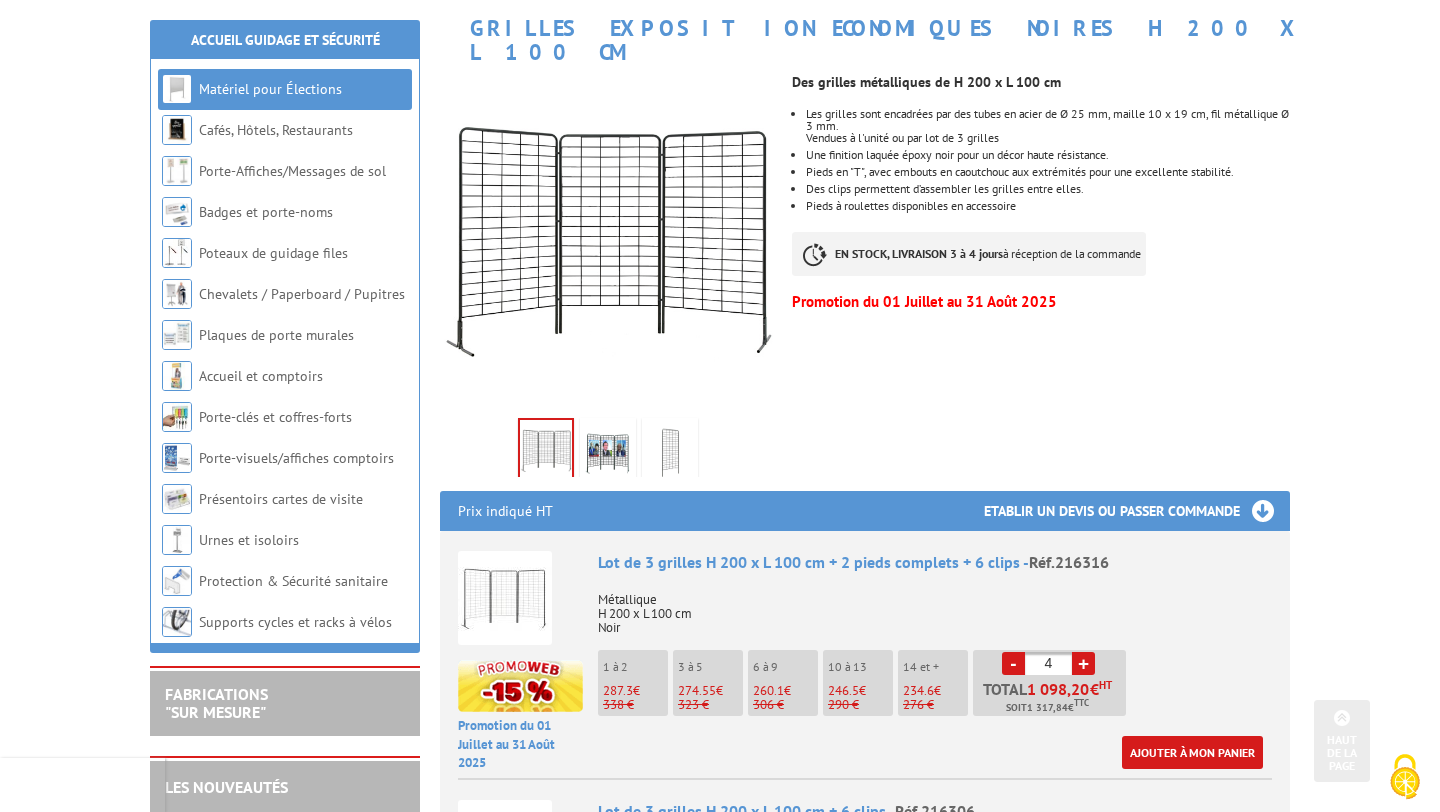 scroll, scrollTop: 324, scrollLeft: 0, axis: vertical 